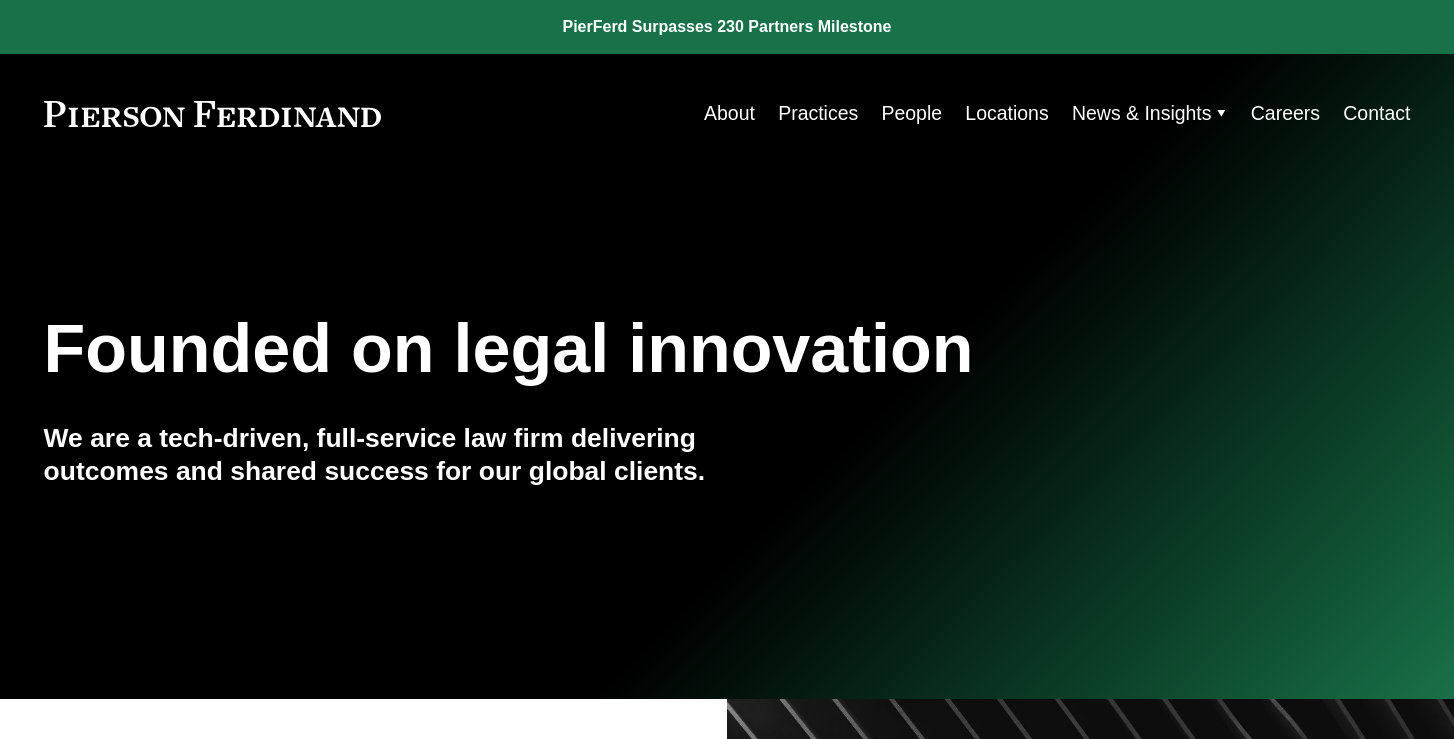 scroll, scrollTop: 0, scrollLeft: 0, axis: both 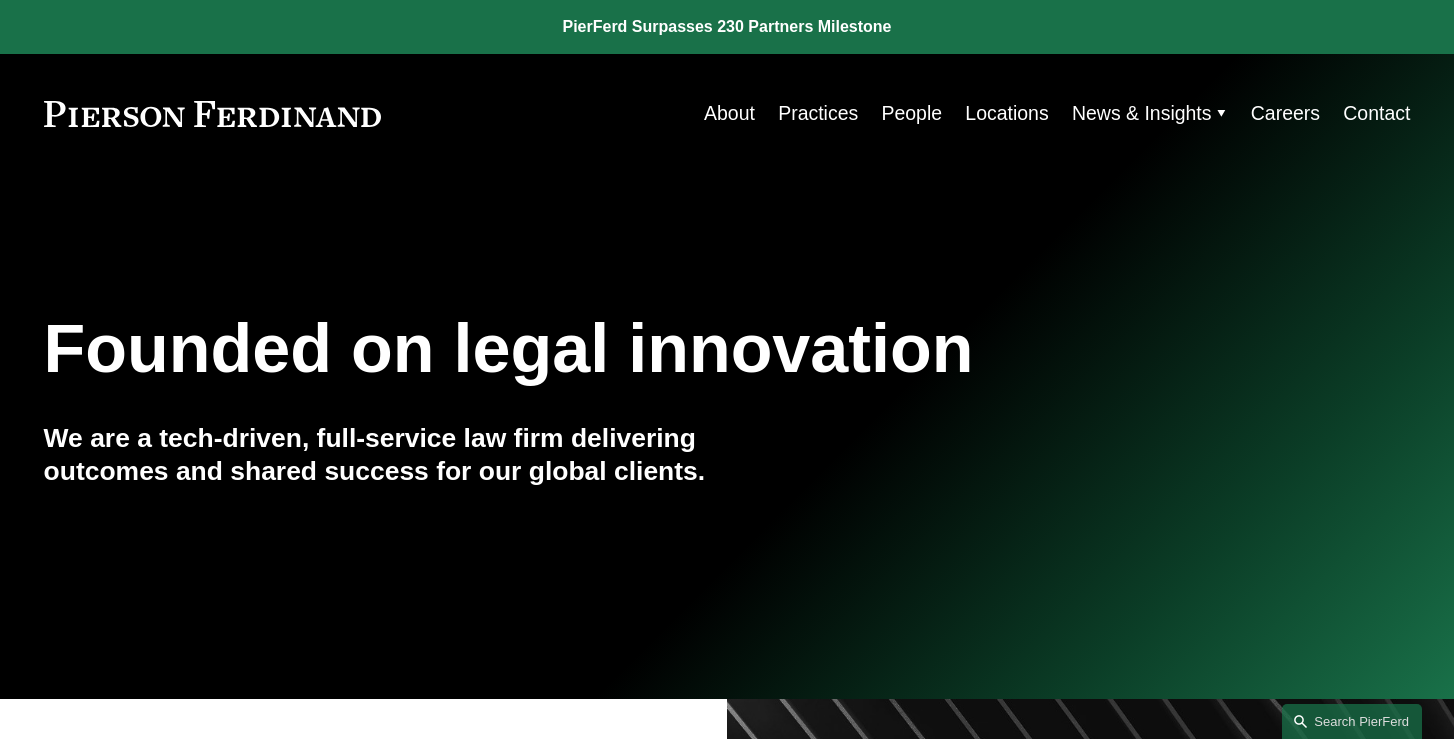 click on "About" at bounding box center [729, 113] 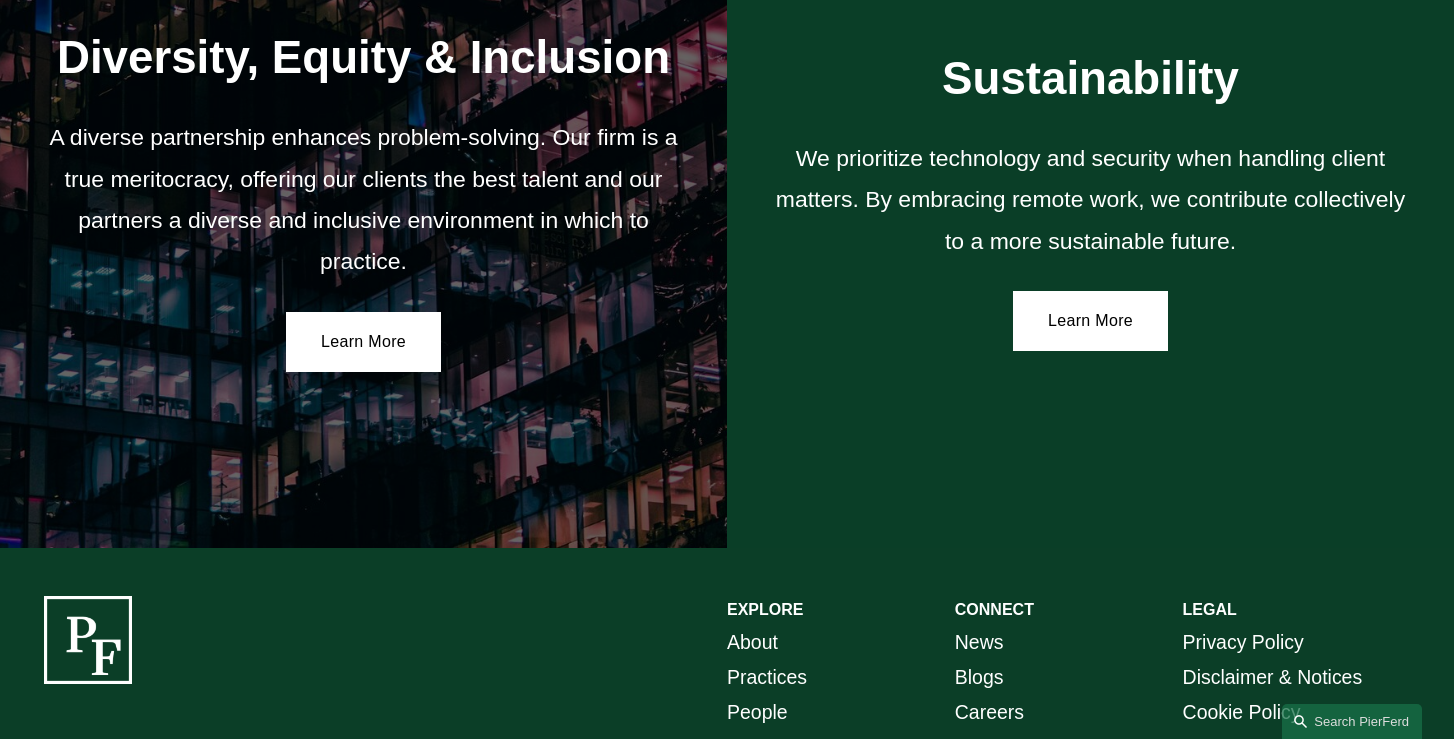 scroll, scrollTop: 3399, scrollLeft: 0, axis: vertical 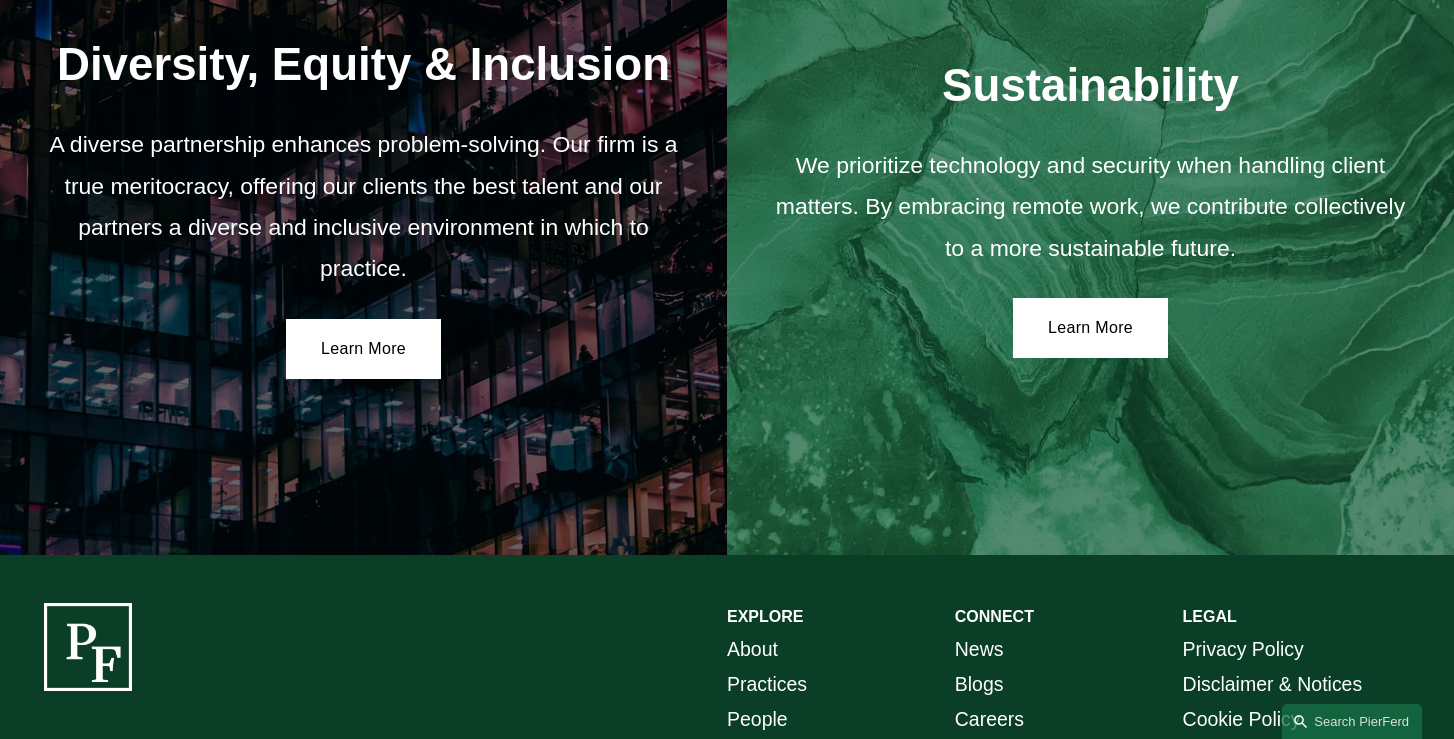 click on "Sustainability We prioritize technology and security when handling client matters. By embracing remote work, we contribute collectively to a more sustainable future.
Learn More" at bounding box center [1090, 207] 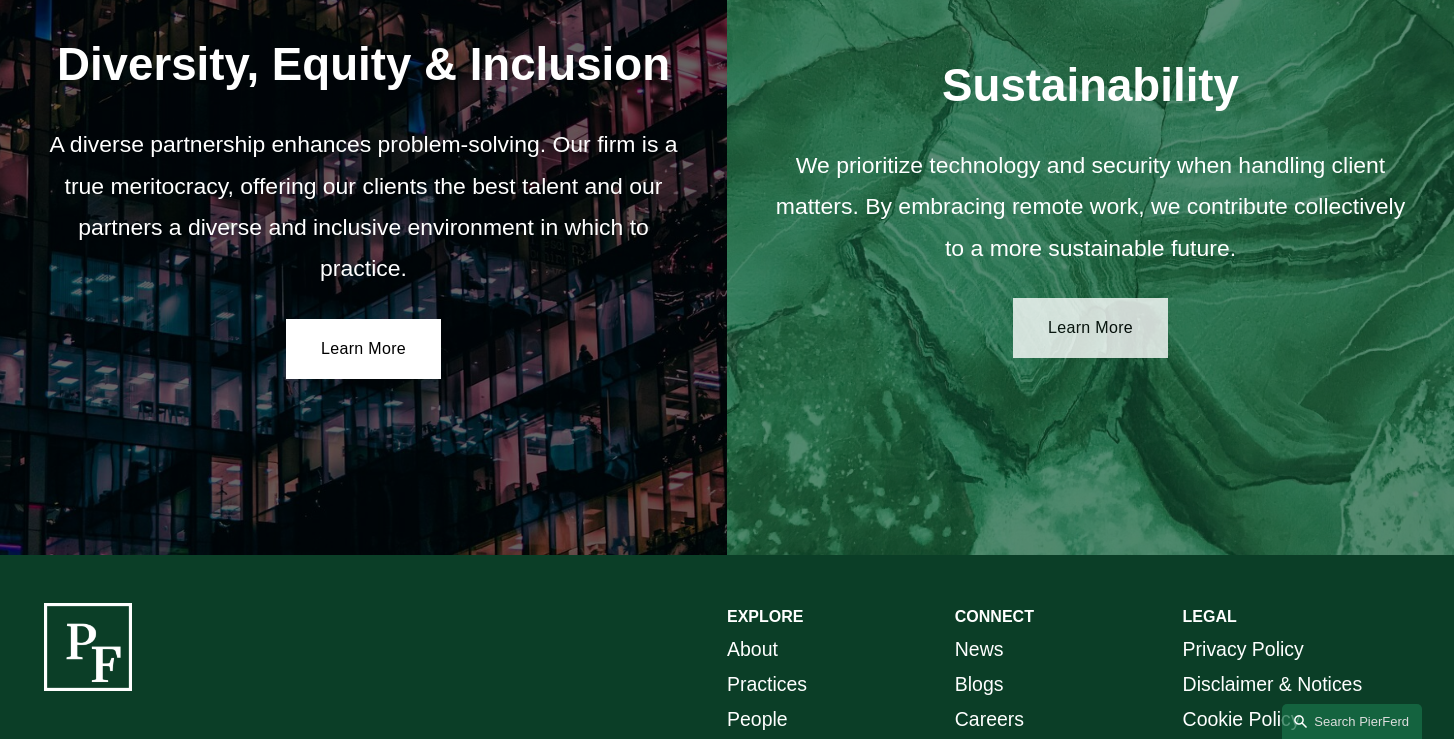 click on "Learn More" at bounding box center (1090, 328) 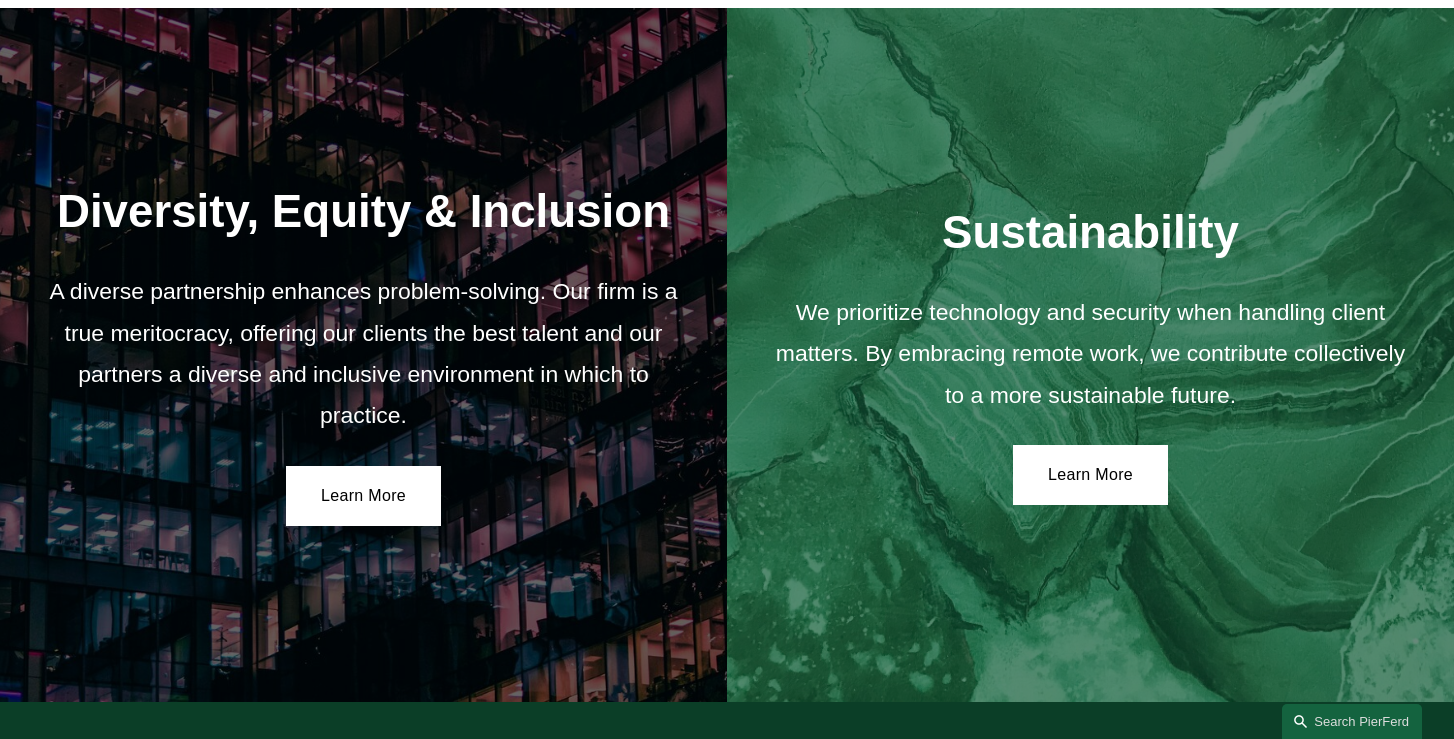 scroll, scrollTop: 3255, scrollLeft: 0, axis: vertical 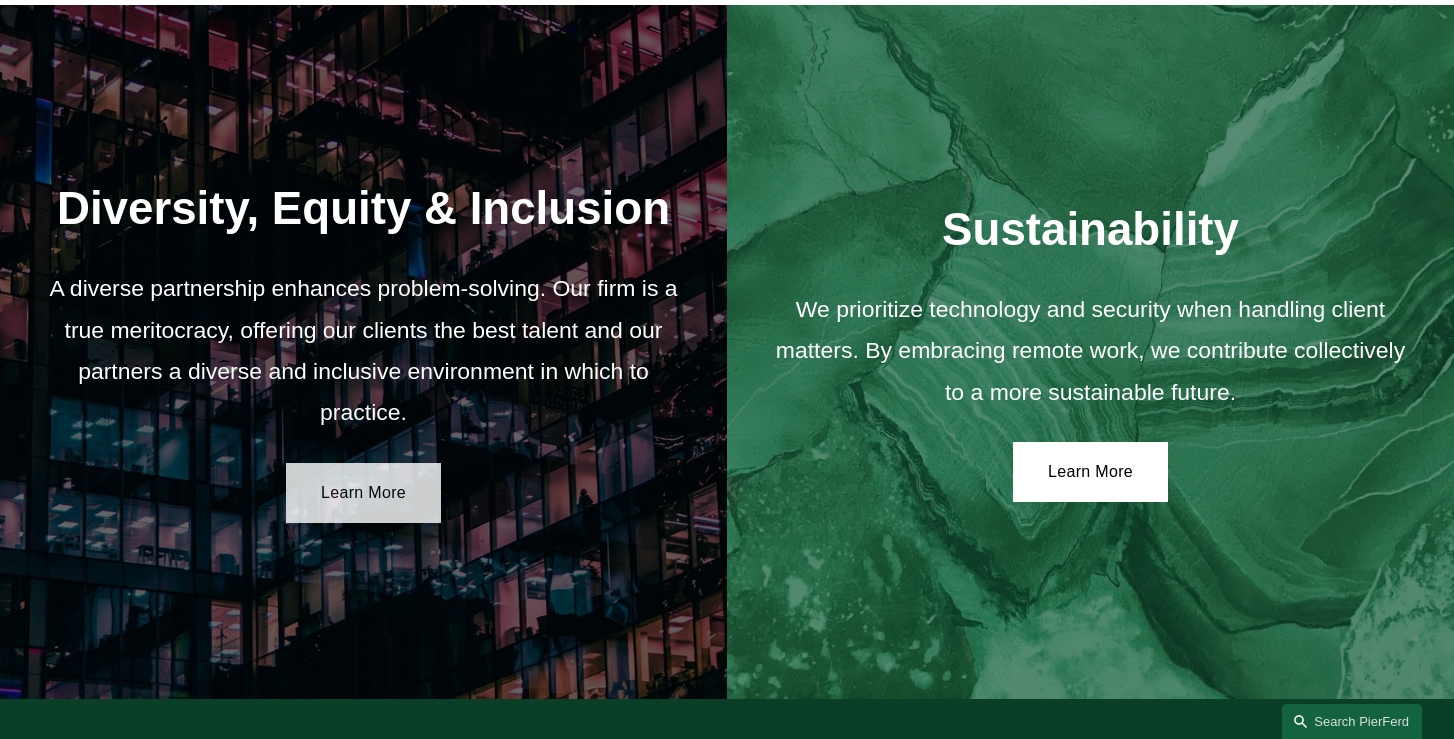 click on "Learn More" at bounding box center (363, 493) 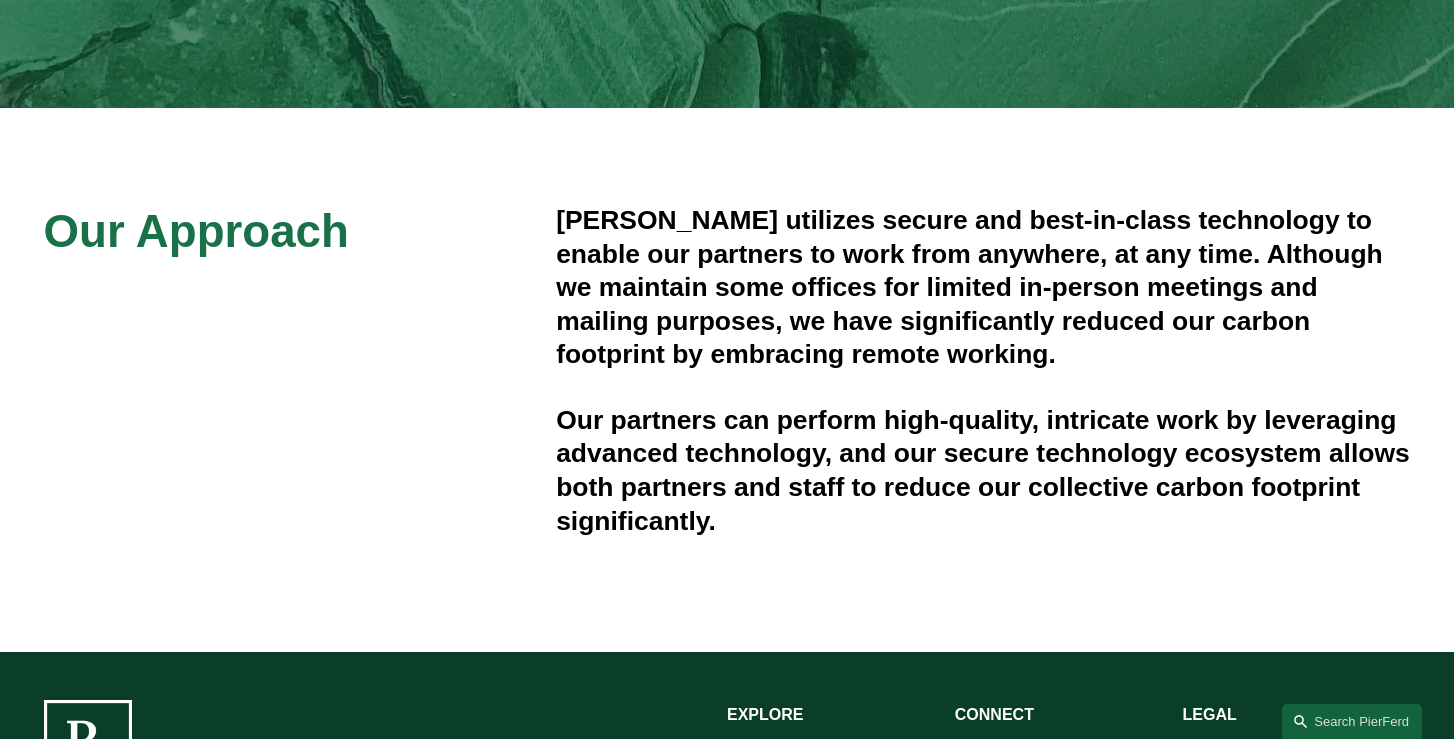 scroll, scrollTop: 451, scrollLeft: 0, axis: vertical 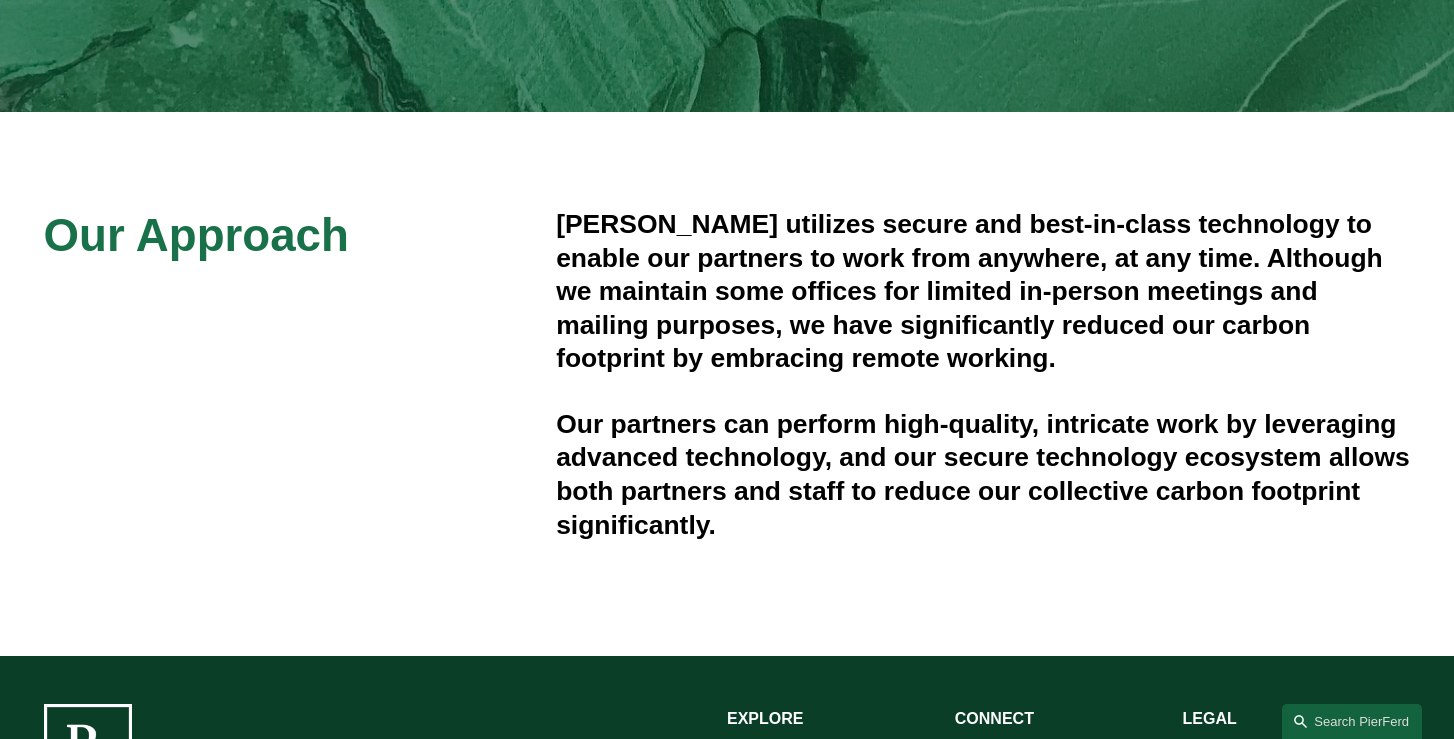 click on "Pierson Ferdinand utilizes secure and best-in-class technology to enable our partners to work from anywhere, at any time. Although we maintain some offices for limited in-person meetings and mailing purposes, we have significantly reduced our carbon footprint by embracing remote working." at bounding box center (983, 292) 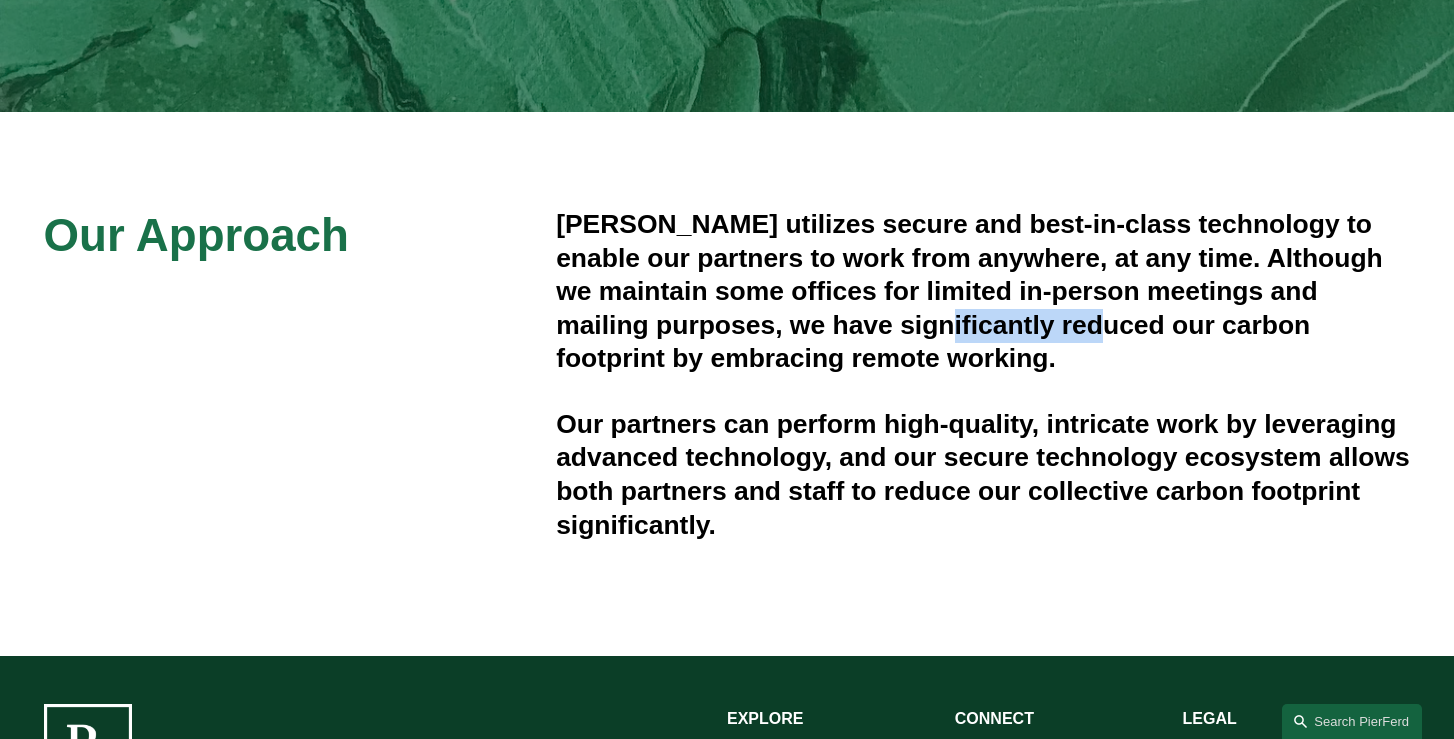 click on "Pierson Ferdinand utilizes secure and best-in-class technology to enable our partners to work from anywhere, at any time. Although we maintain some offices for limited in-person meetings and mailing purposes, we have significantly reduced our carbon footprint by embracing remote working." at bounding box center [983, 292] 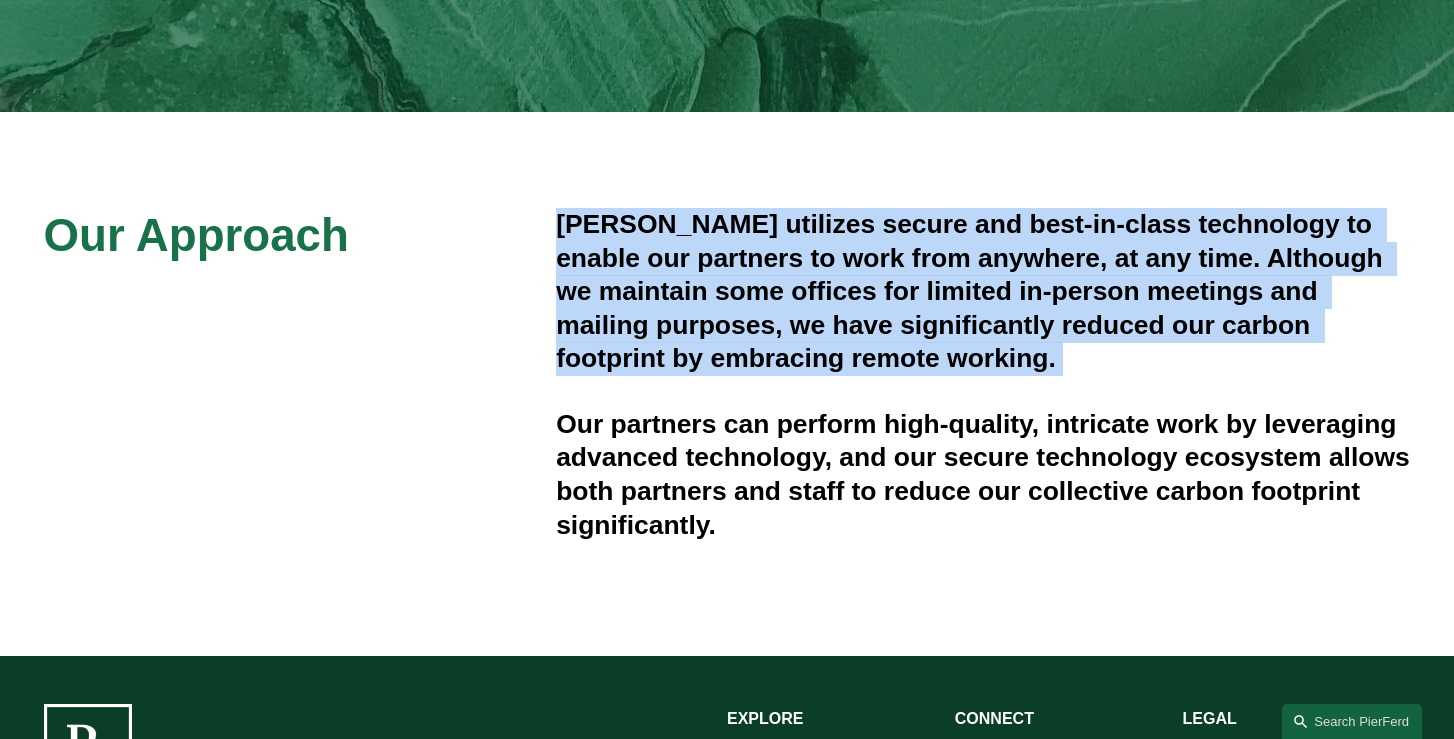 click on "Pierson Ferdinand utilizes secure and best-in-class technology to enable our partners to work from anywhere, at any time. Although we maintain some offices for limited in-person meetings and mailing purposes, we have significantly reduced our carbon footprint by embracing remote working." at bounding box center (983, 292) 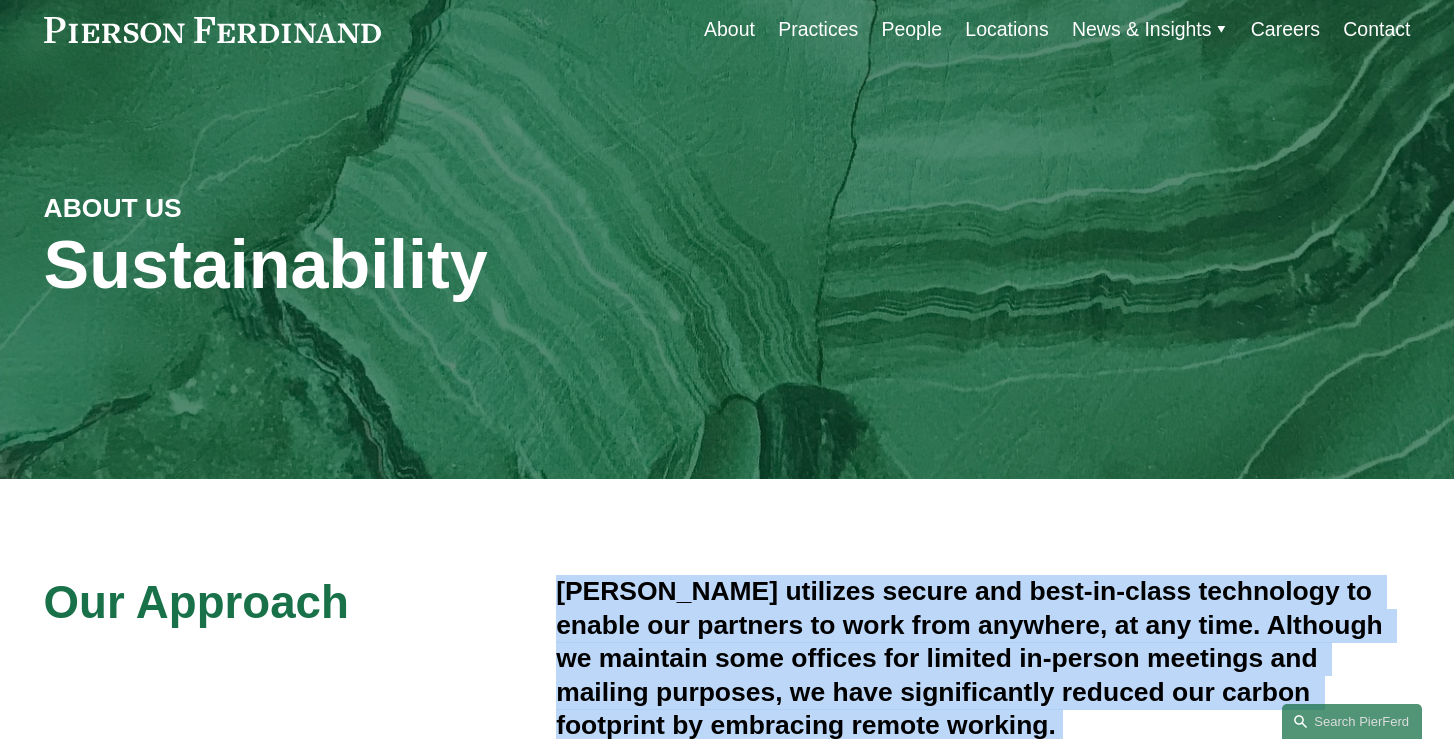 scroll, scrollTop: 0, scrollLeft: 0, axis: both 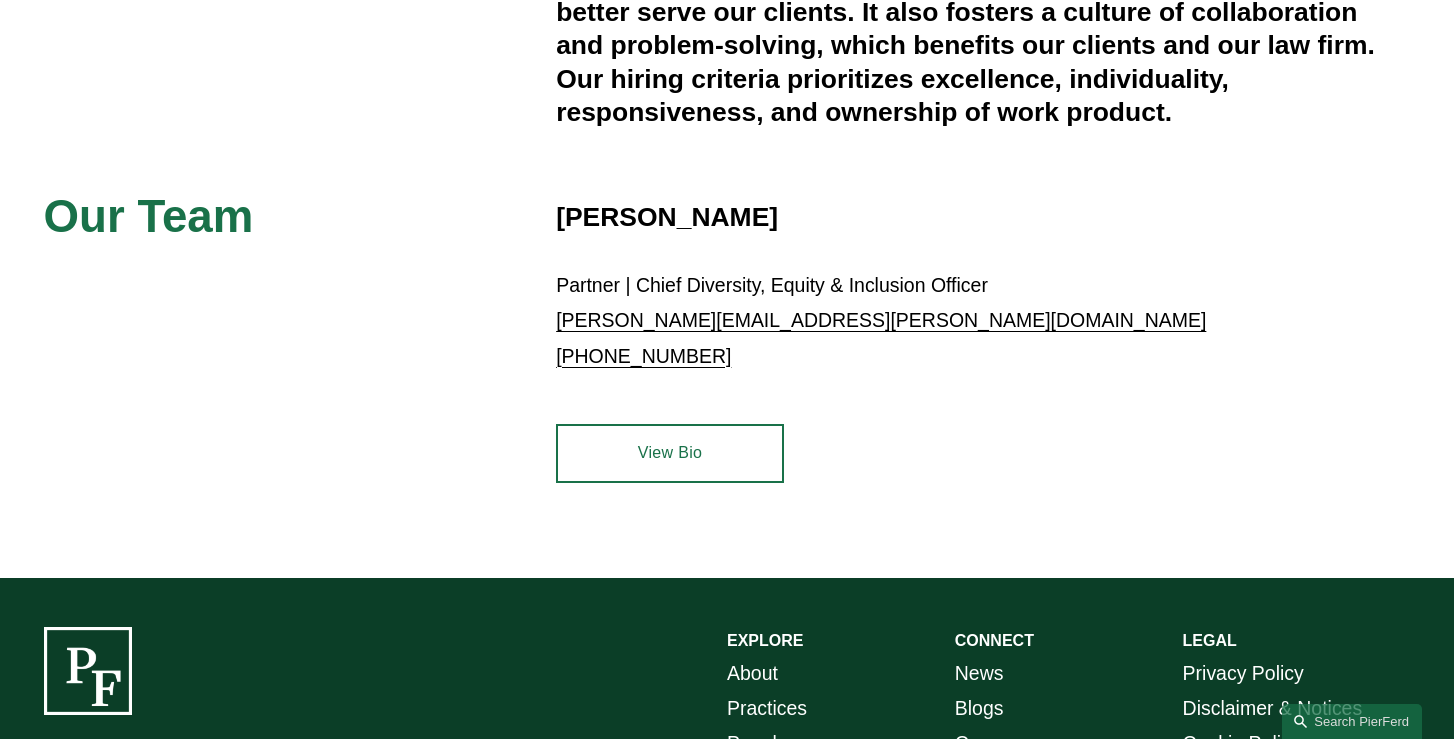 click on "View Bio" at bounding box center [670, 453] 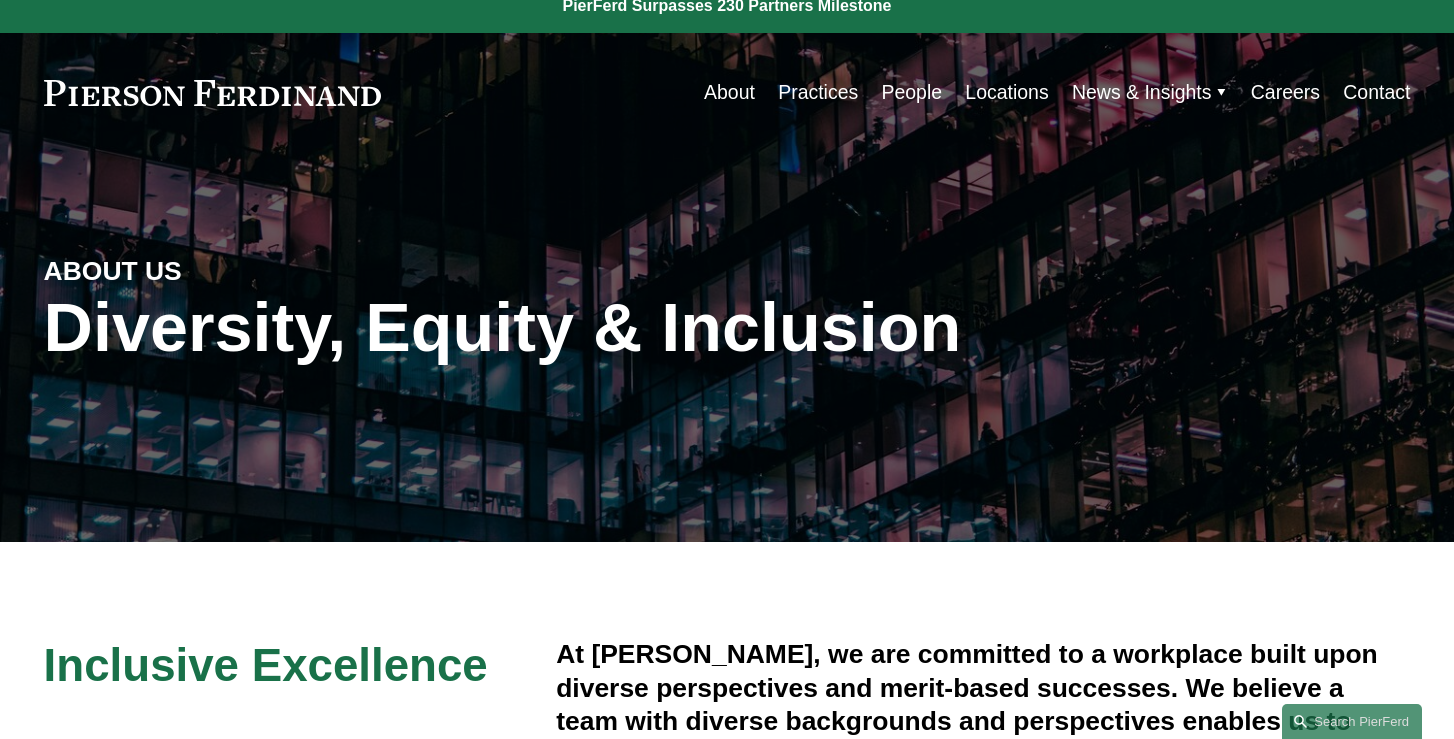 scroll, scrollTop: 0, scrollLeft: 0, axis: both 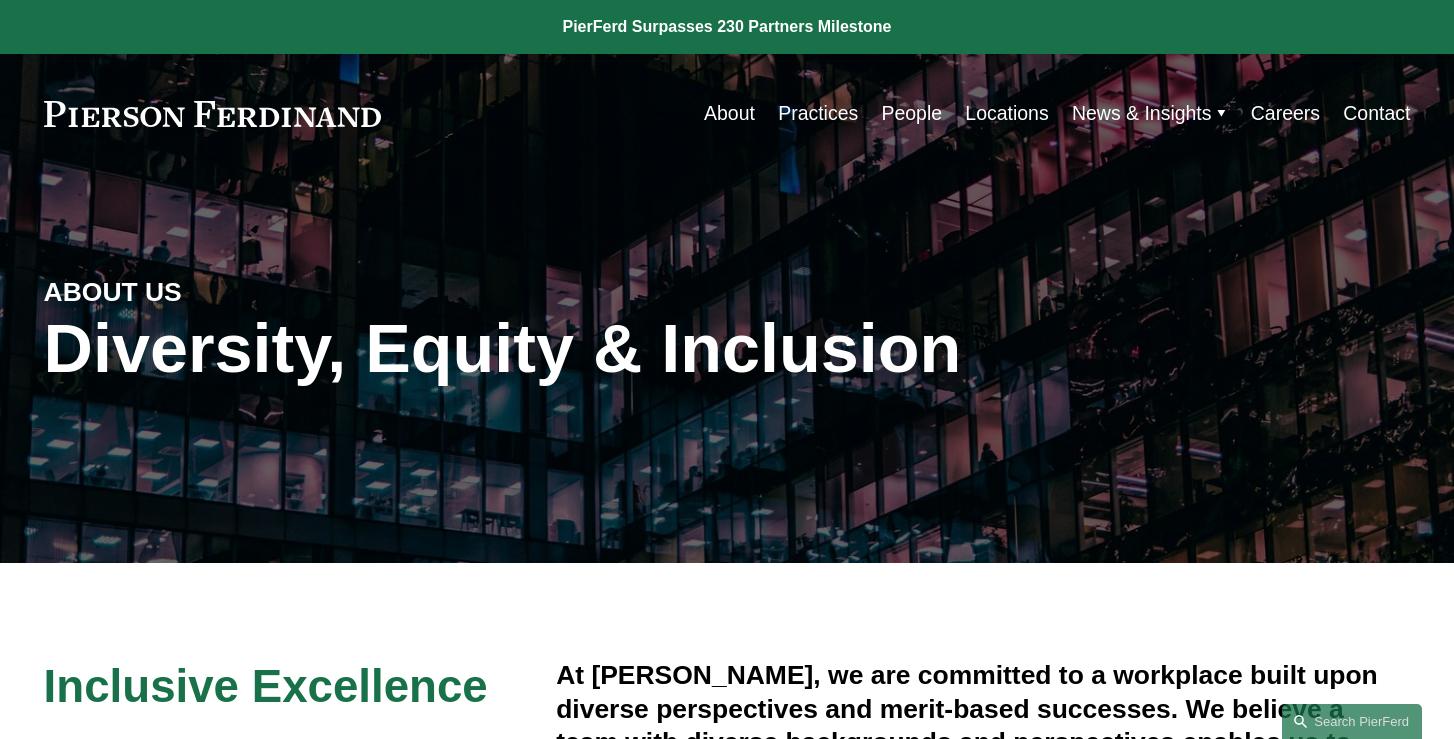 click on "News & Insights" at bounding box center (1142, 113) 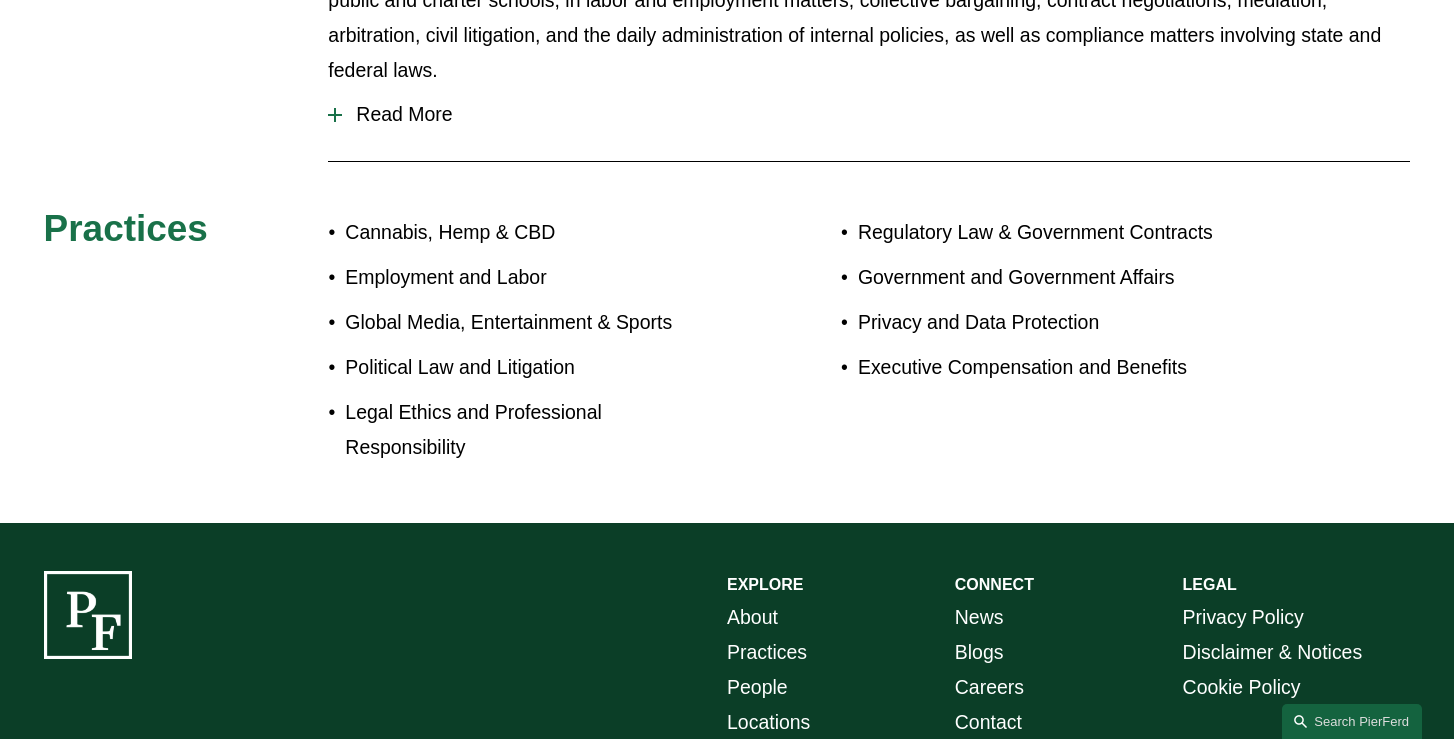 scroll, scrollTop: 1154, scrollLeft: 0, axis: vertical 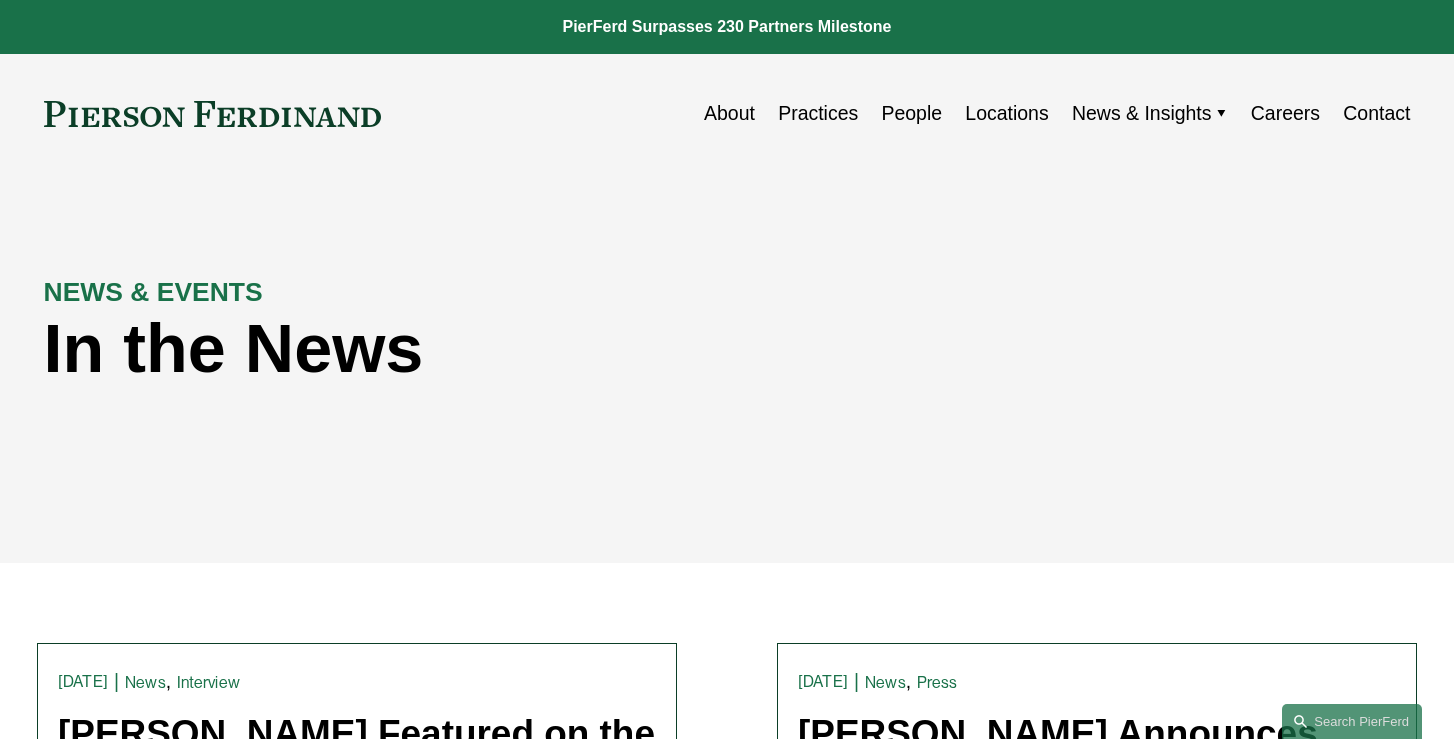 click on "People" at bounding box center [911, 113] 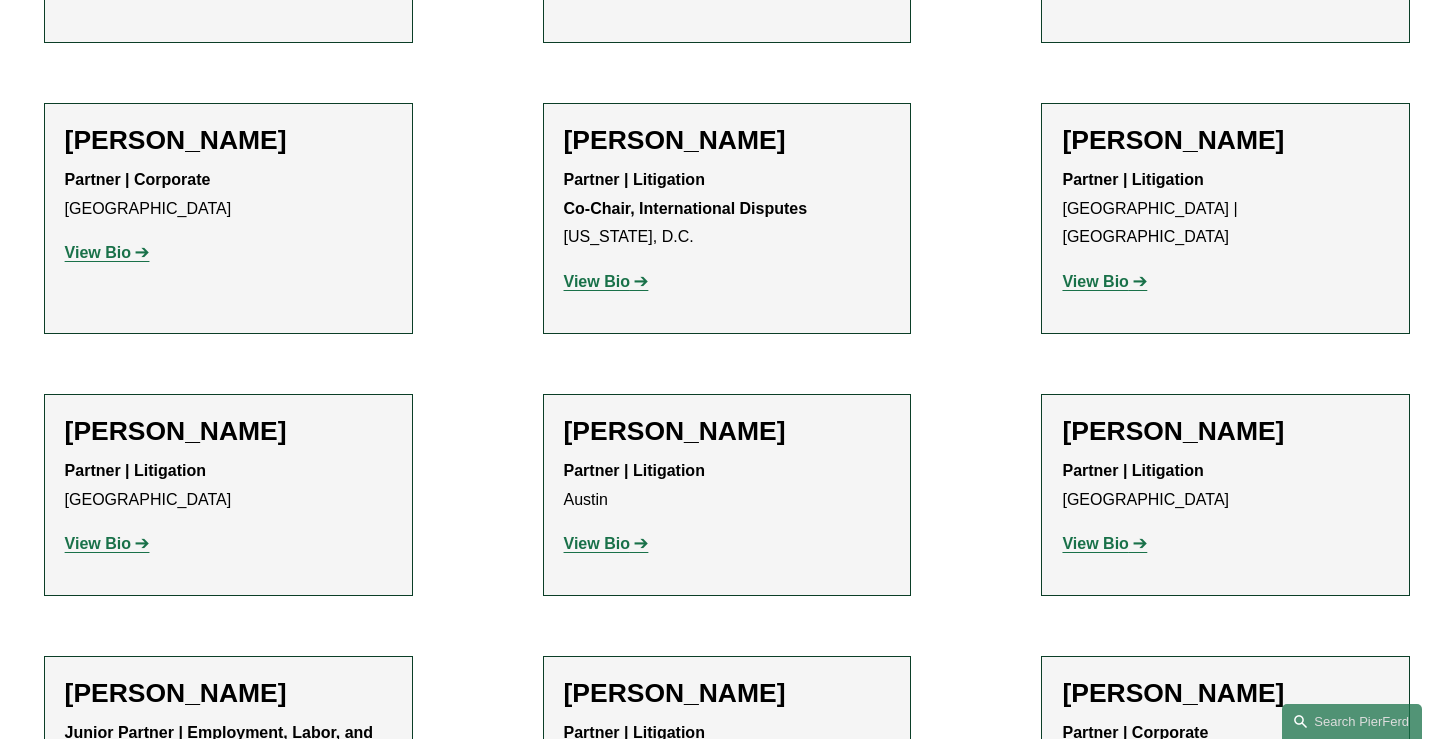 scroll, scrollTop: 3445, scrollLeft: 0, axis: vertical 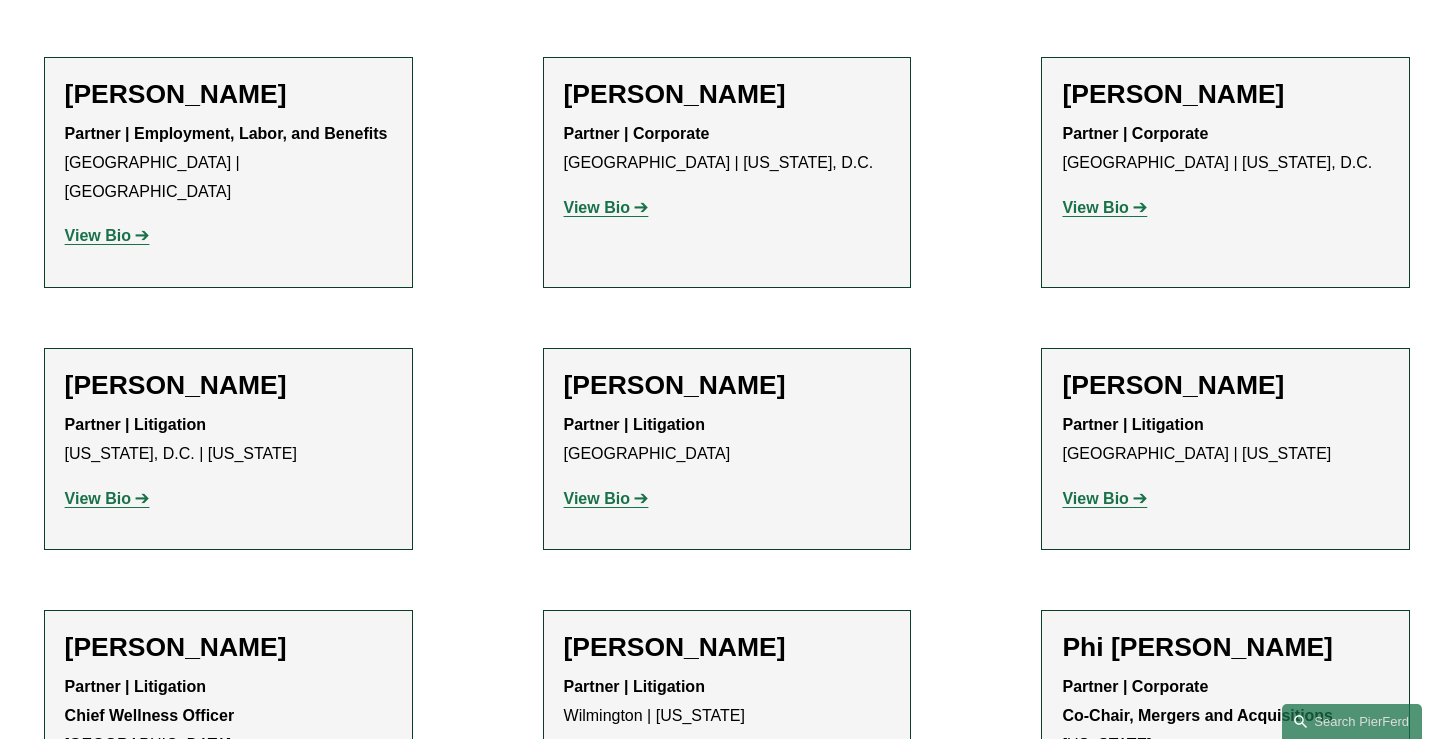 click on "View Bio" 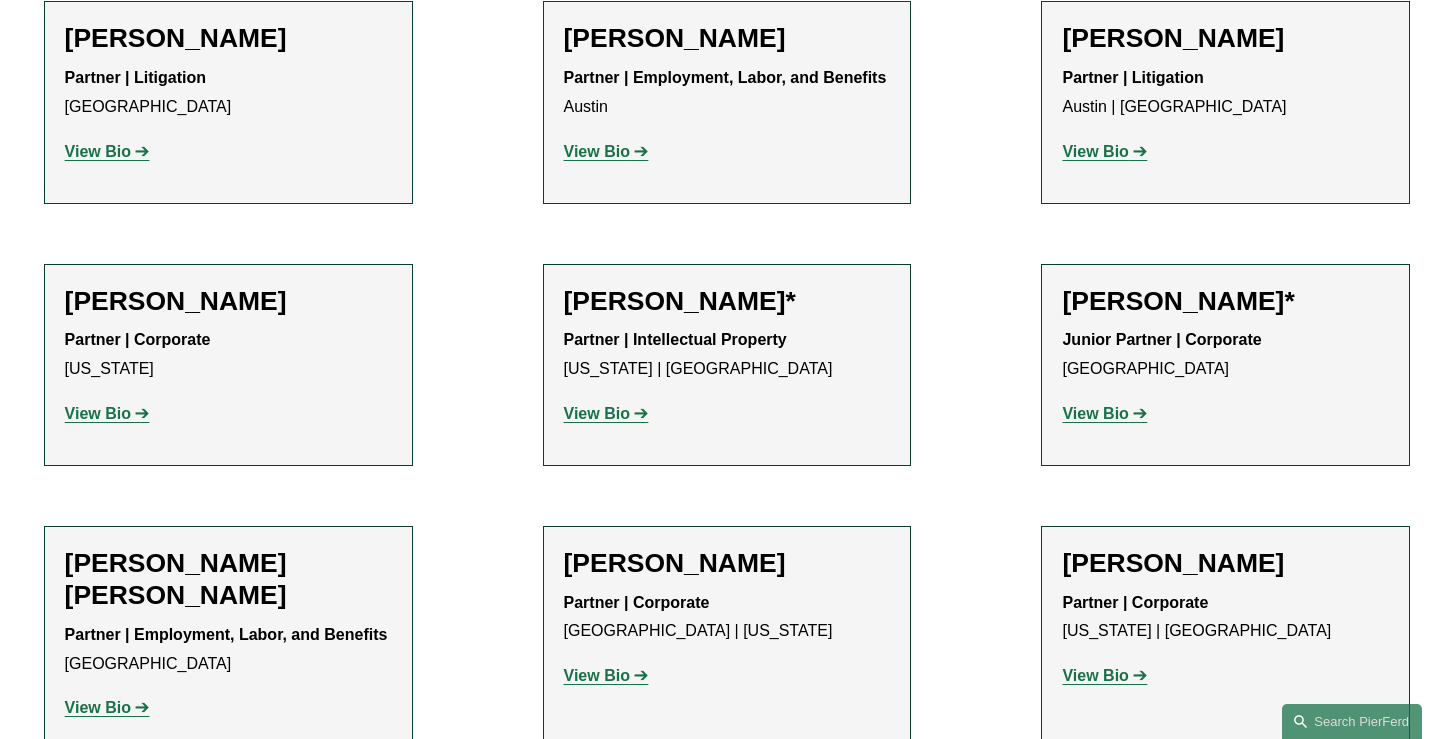 click on "View Bio" 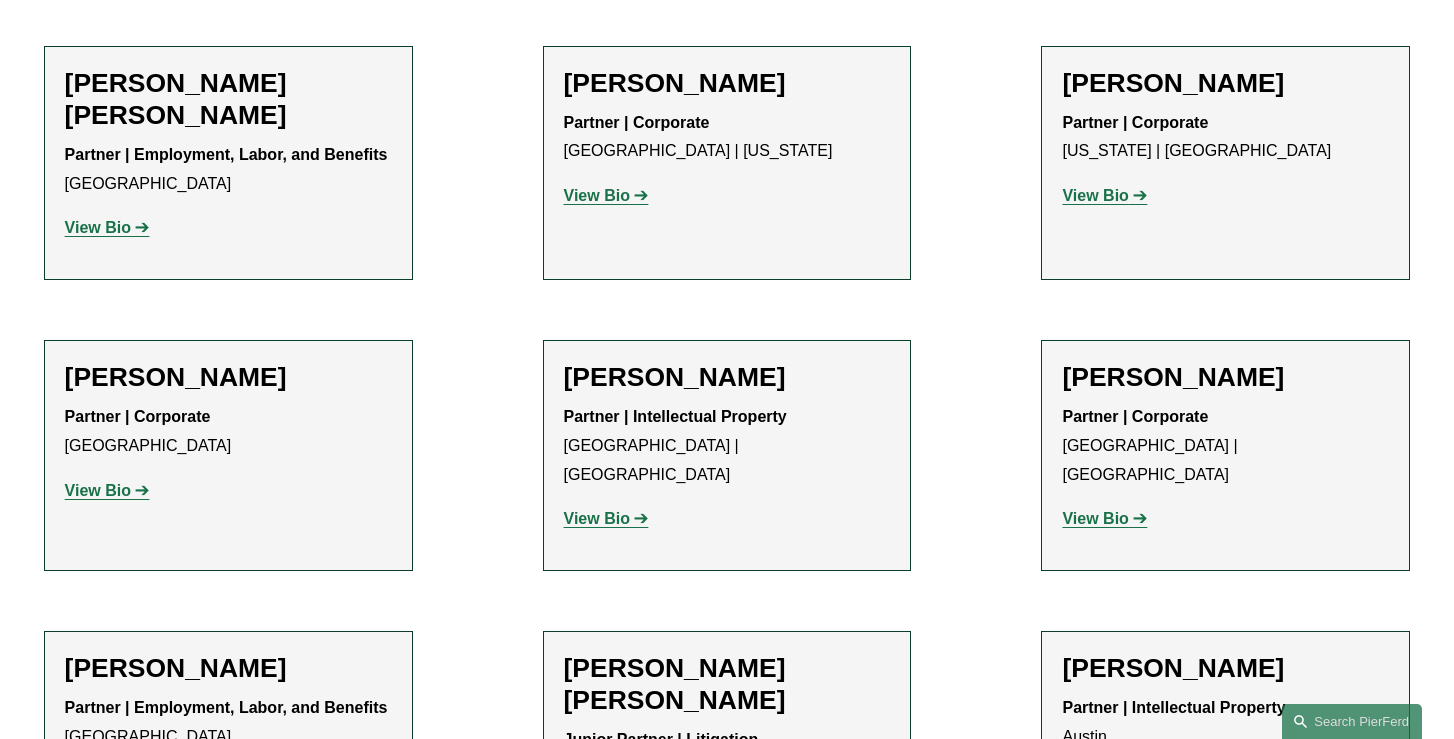 scroll, scrollTop: 1341, scrollLeft: 0, axis: vertical 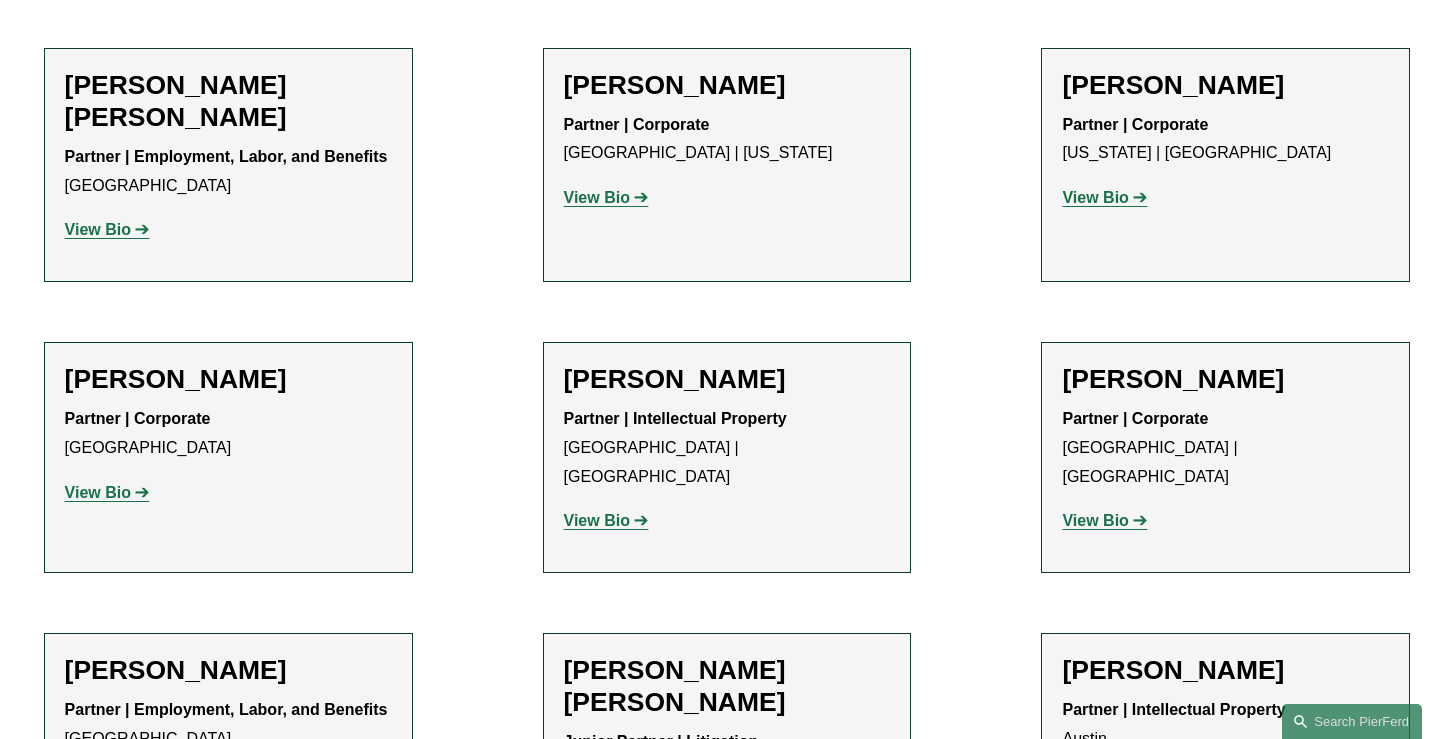click on "View Bio" 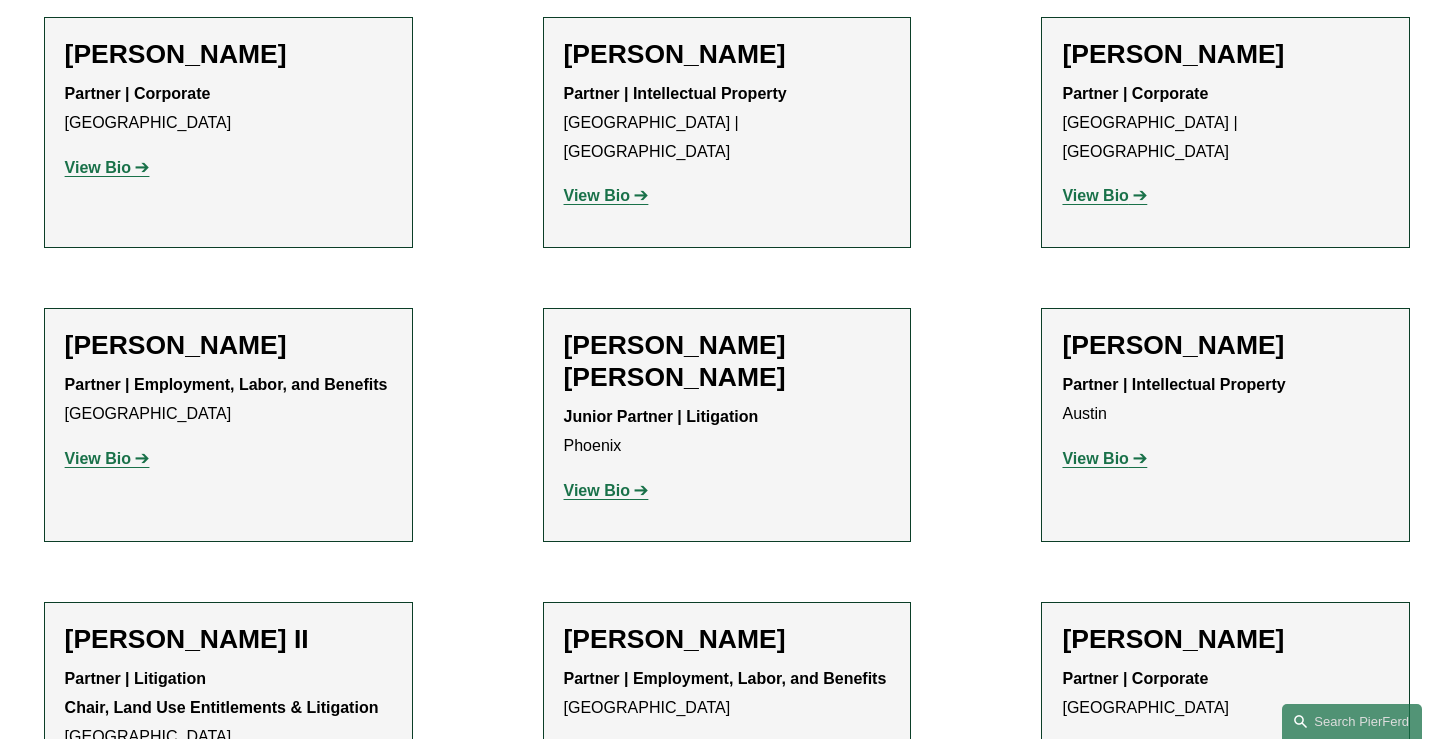 scroll, scrollTop: 1667, scrollLeft: 0, axis: vertical 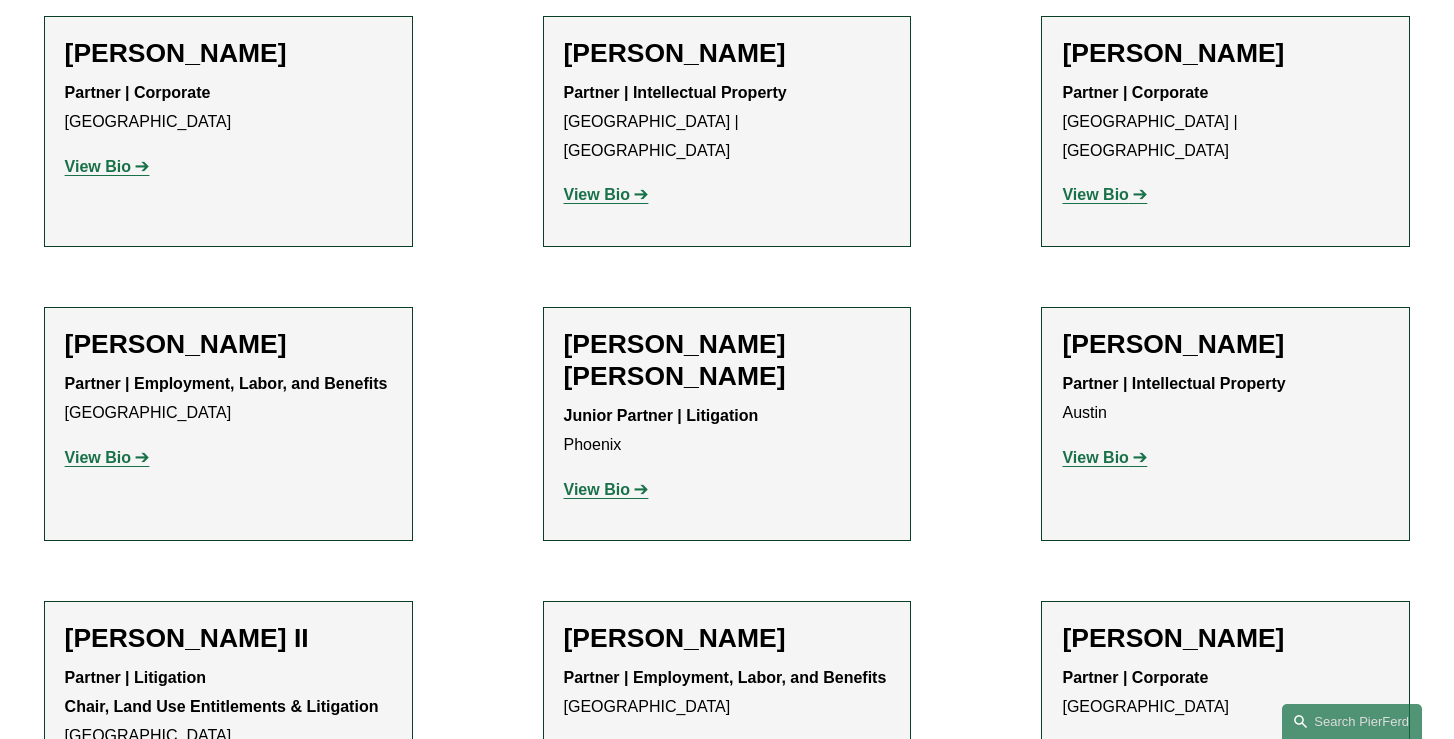 click on "View Bio" 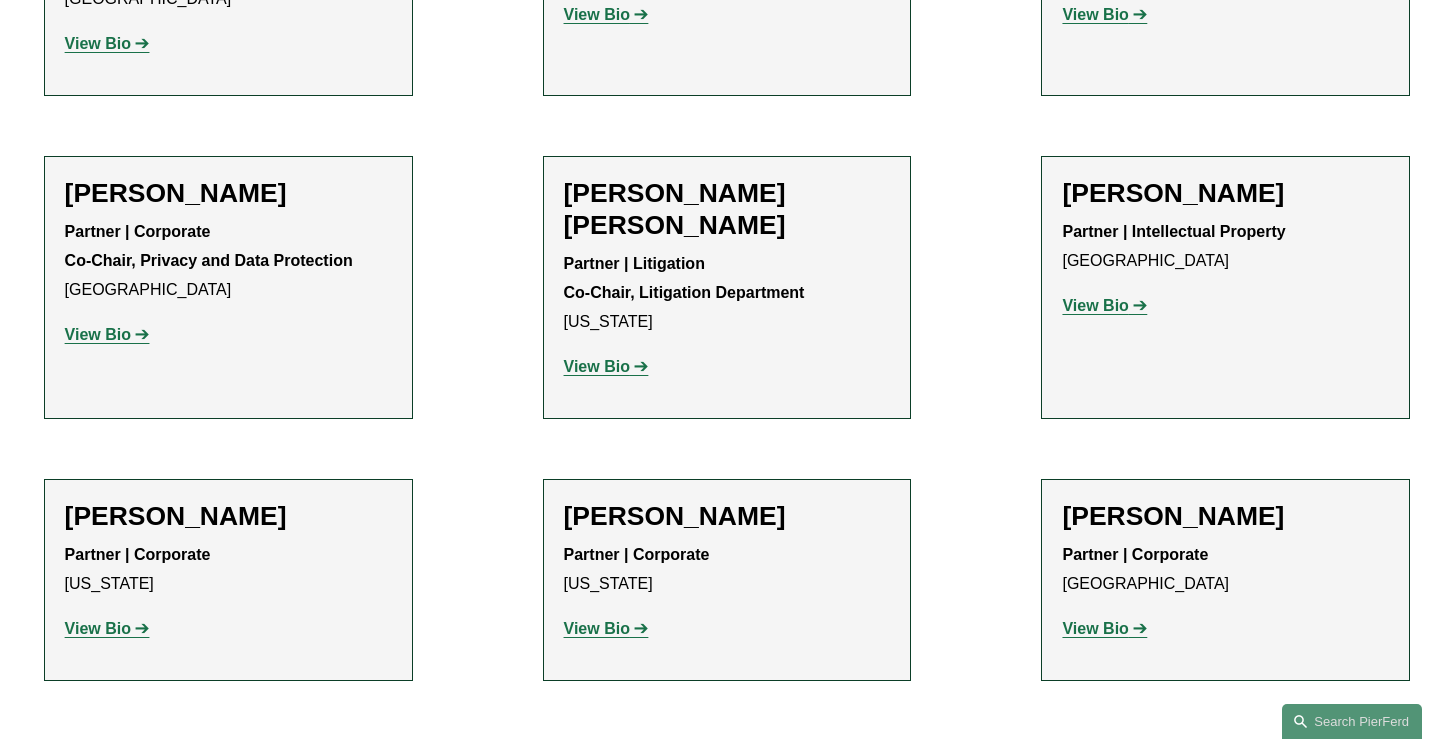 scroll, scrollTop: 2408, scrollLeft: 0, axis: vertical 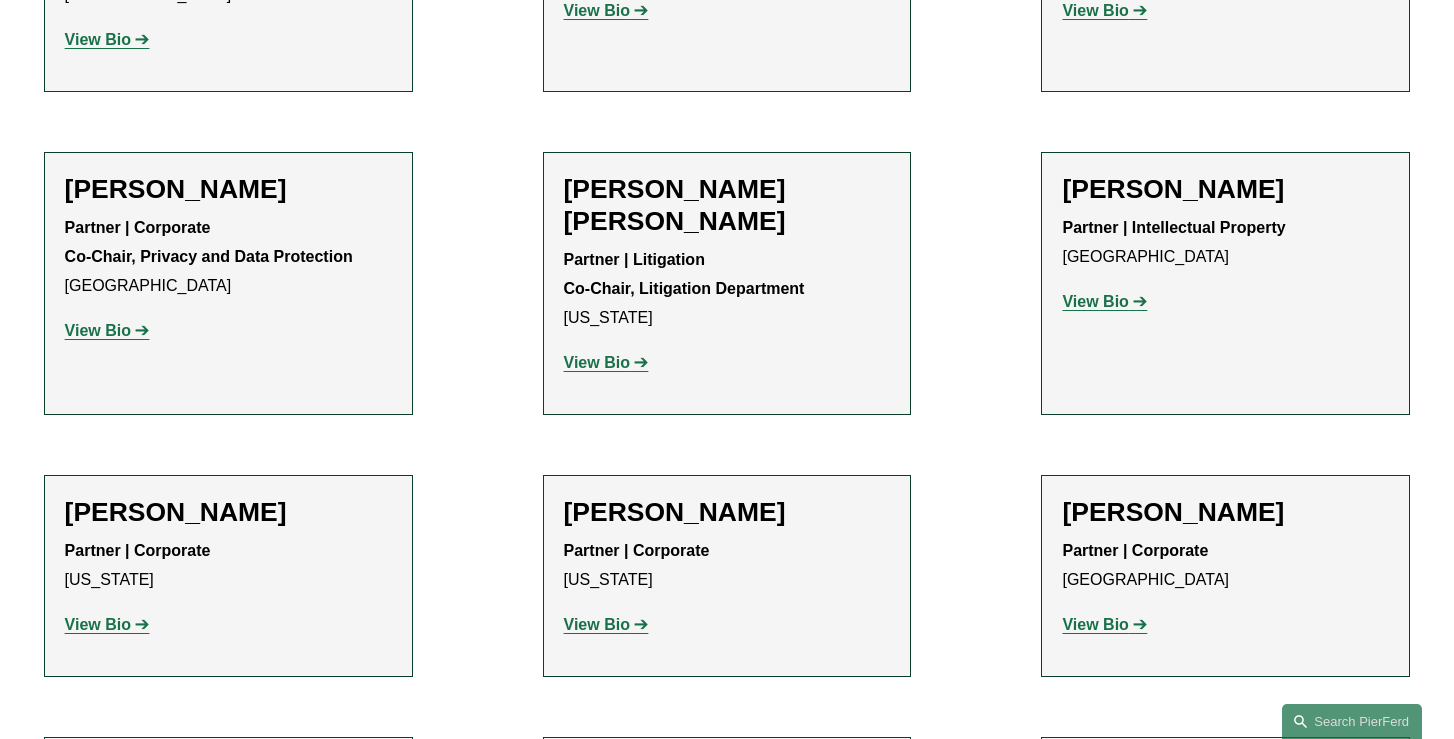 click on "View Bio" 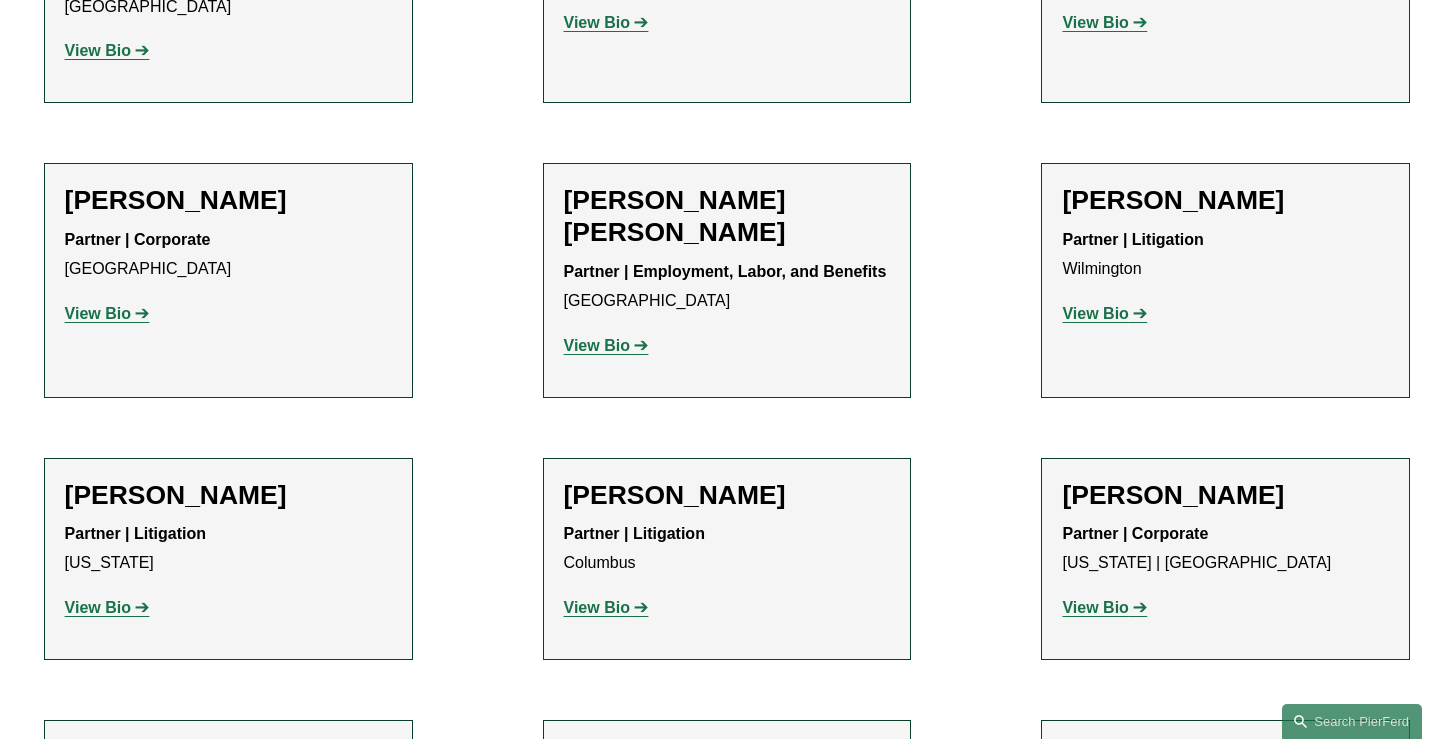 scroll, scrollTop: 4121, scrollLeft: 0, axis: vertical 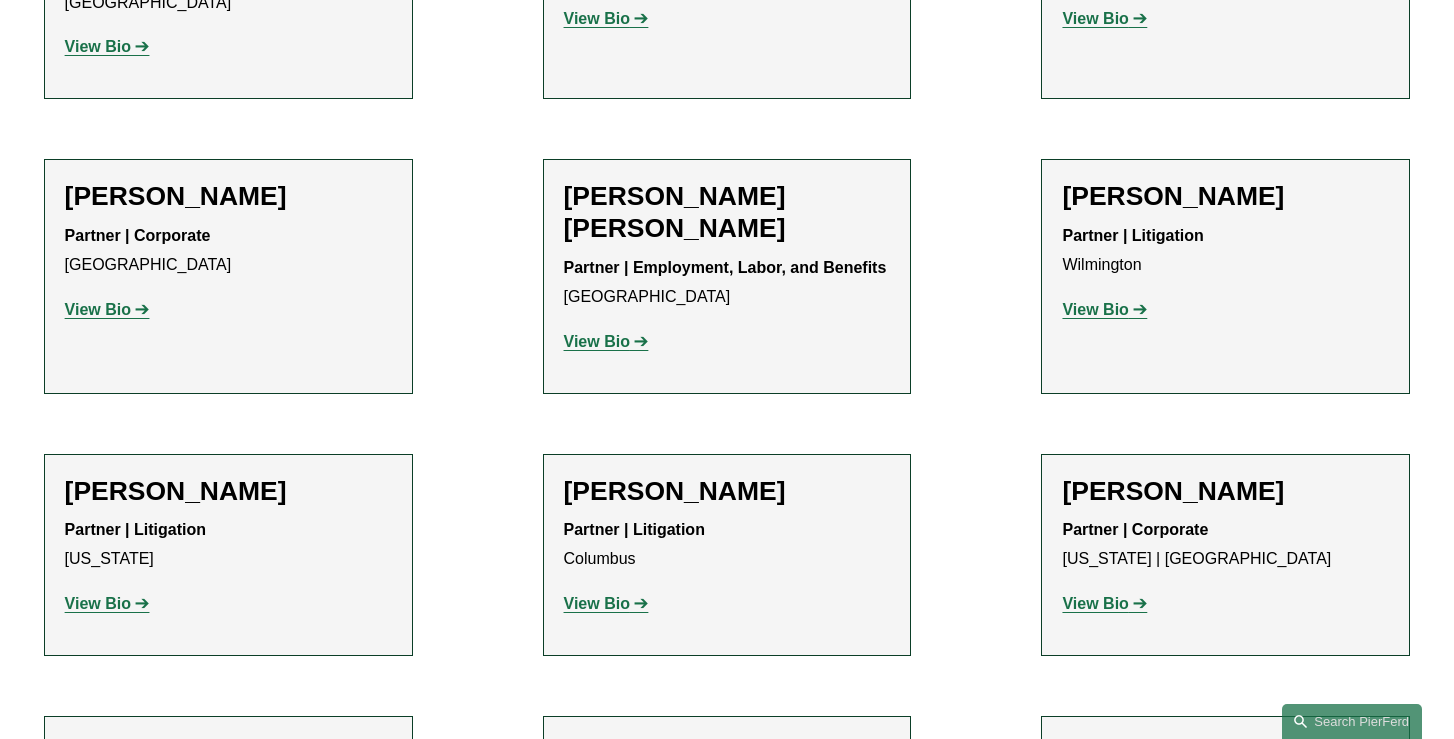 click on "View Bio" 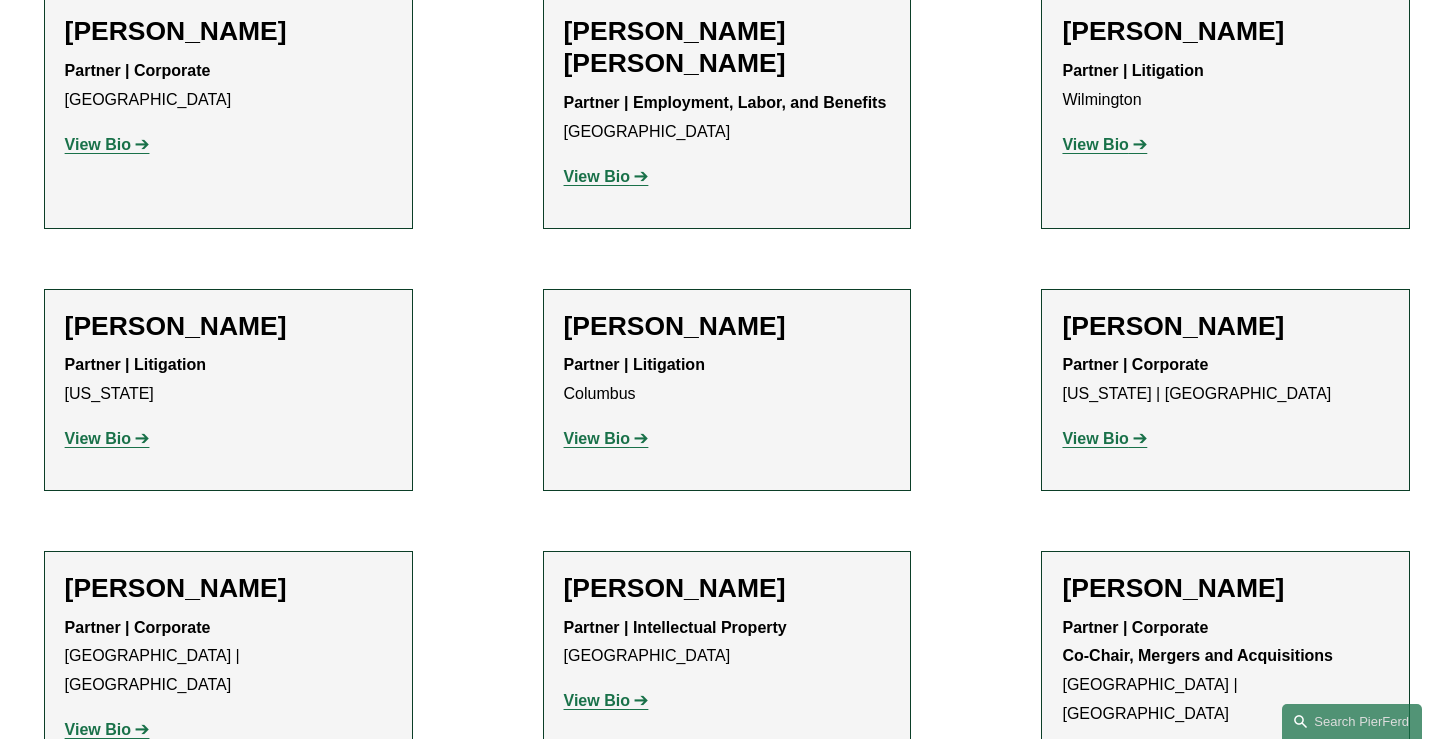 scroll, scrollTop: 4317, scrollLeft: 0, axis: vertical 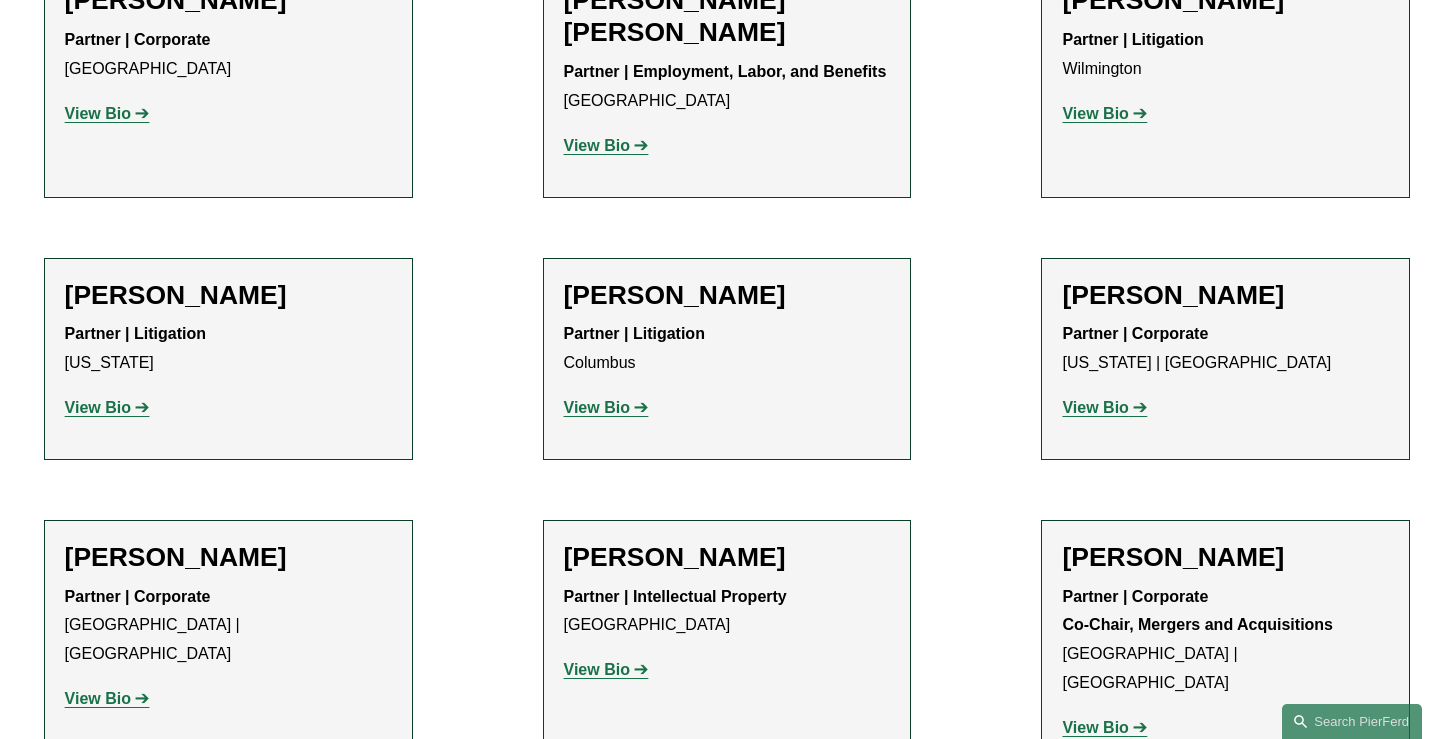 click on "View Bio" 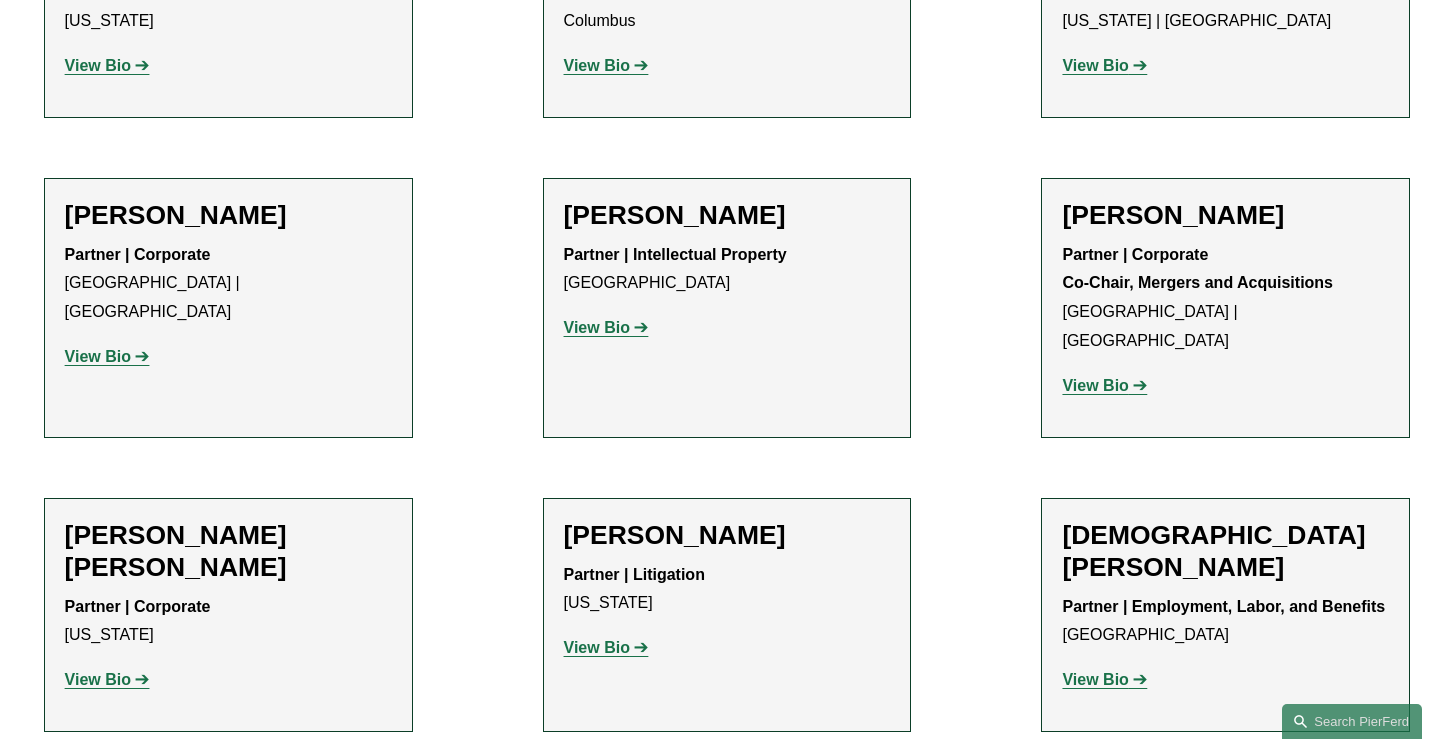 scroll, scrollTop: 4658, scrollLeft: 0, axis: vertical 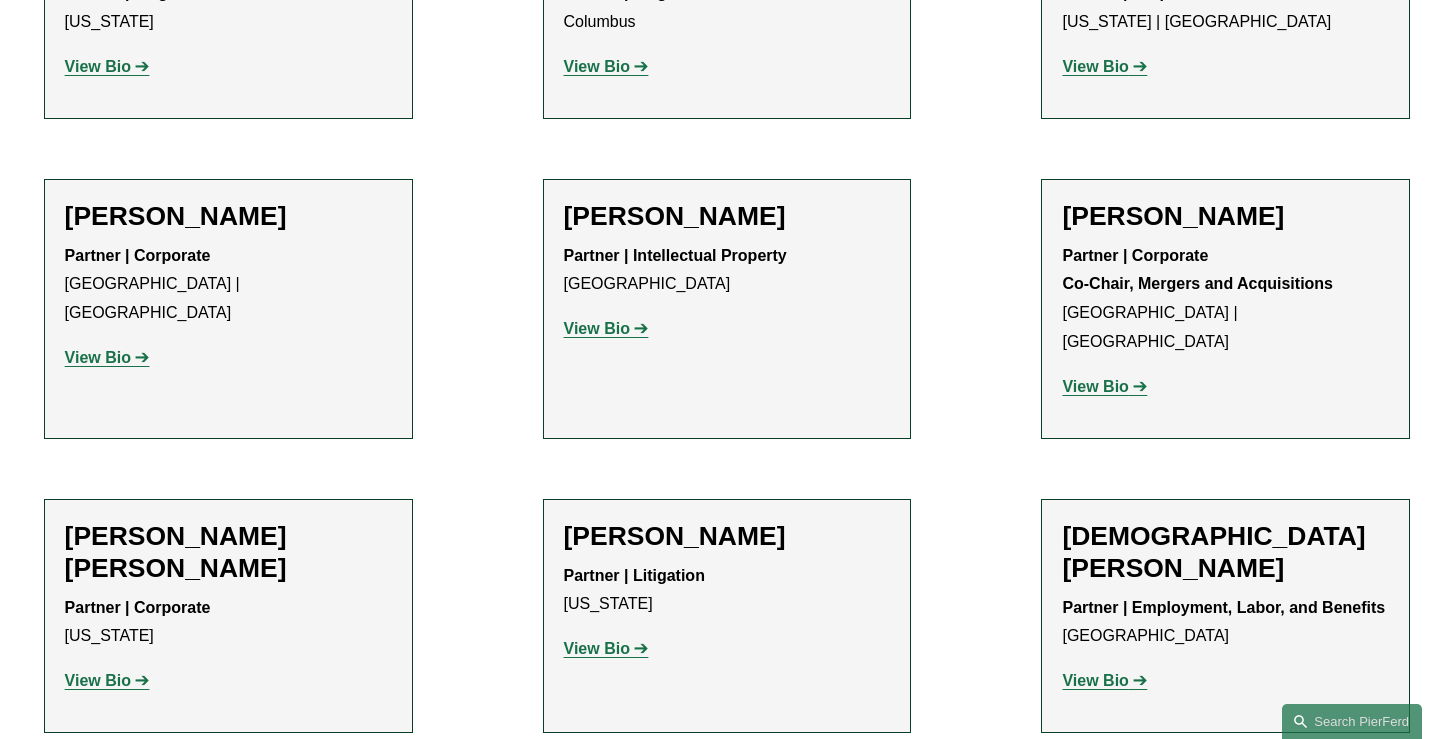 click on "View Bio" 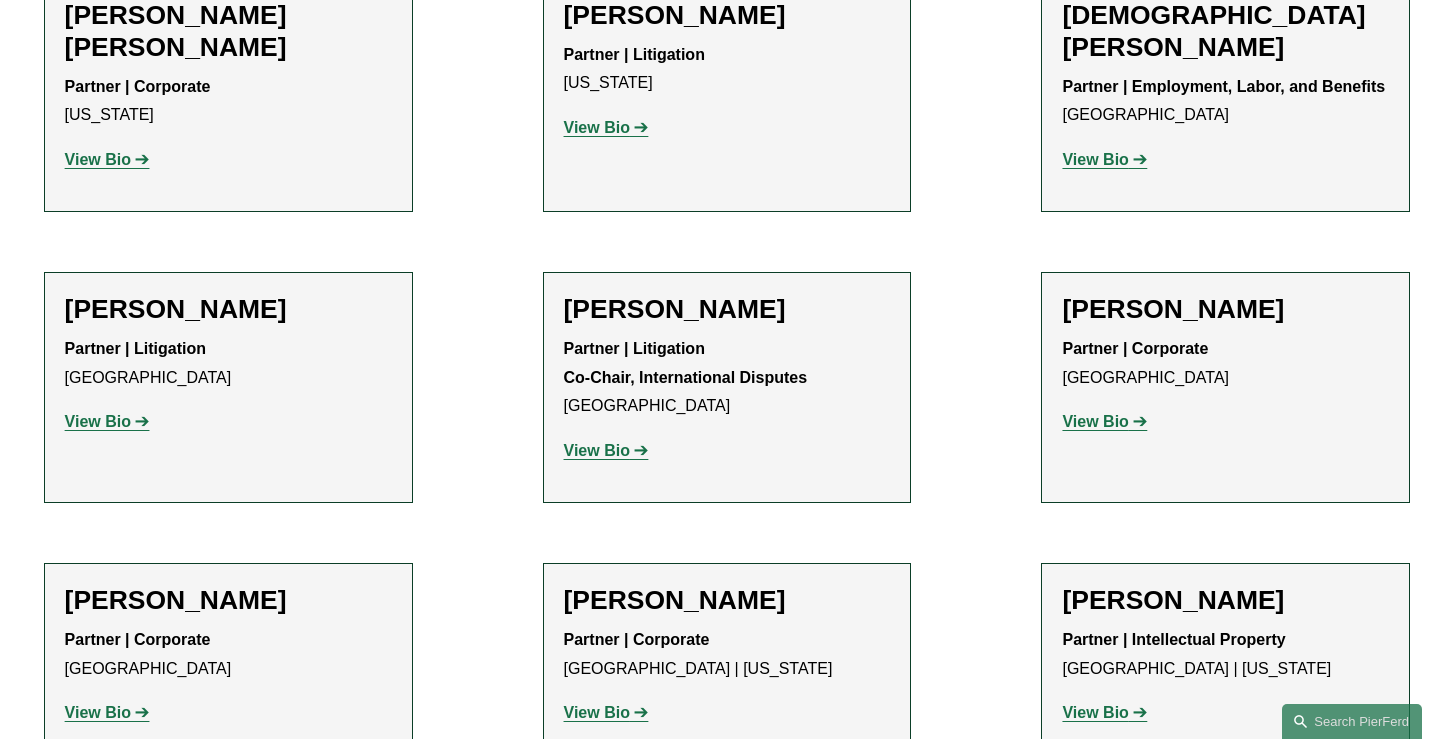 scroll, scrollTop: 5177, scrollLeft: 0, axis: vertical 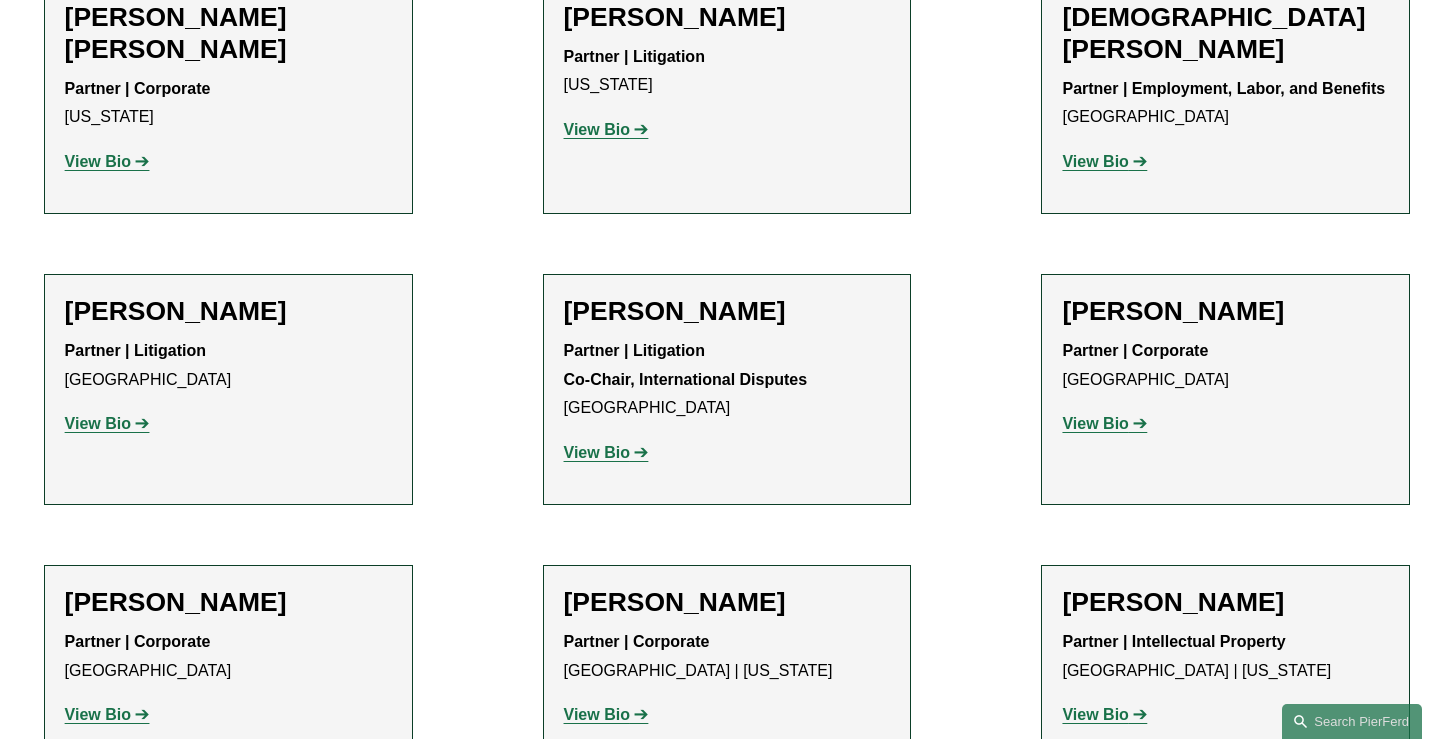 click on "View Bio" 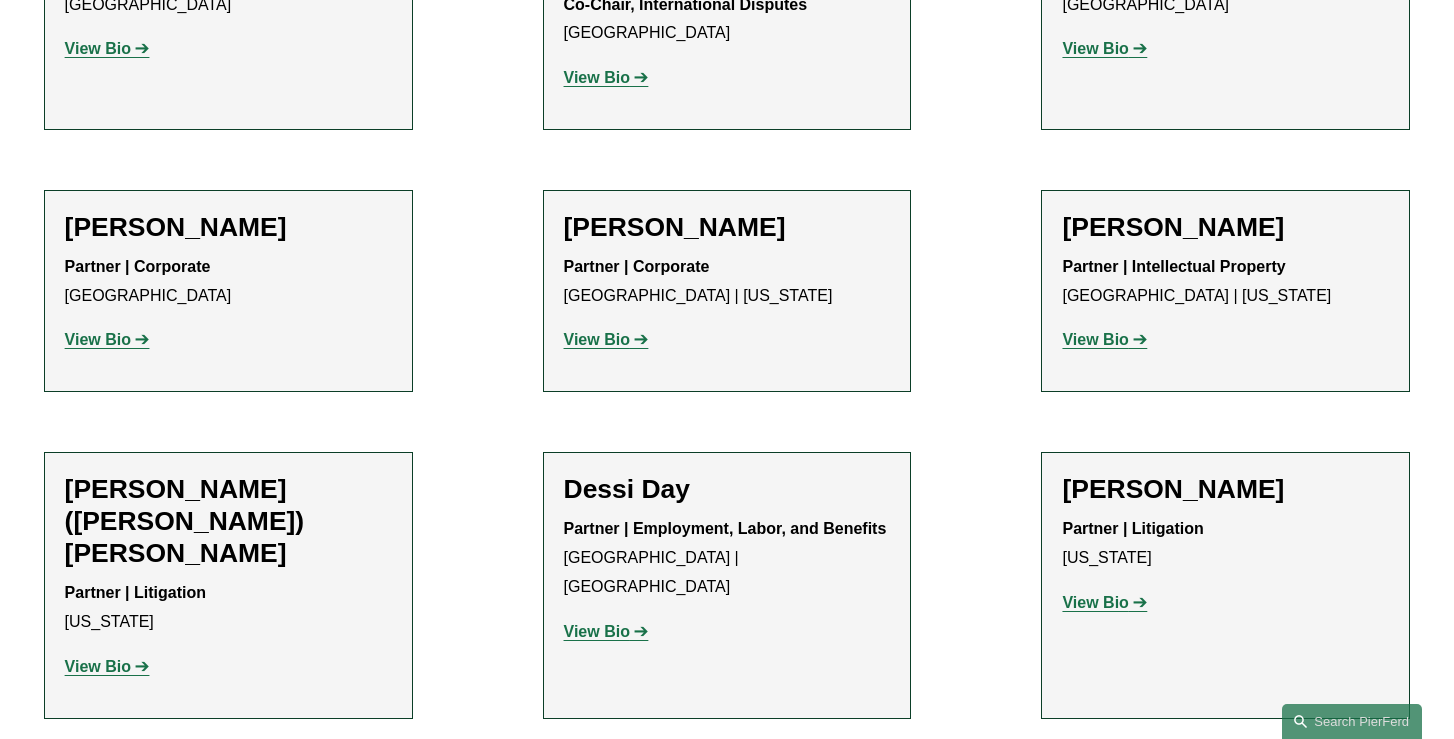scroll, scrollTop: 5554, scrollLeft: 0, axis: vertical 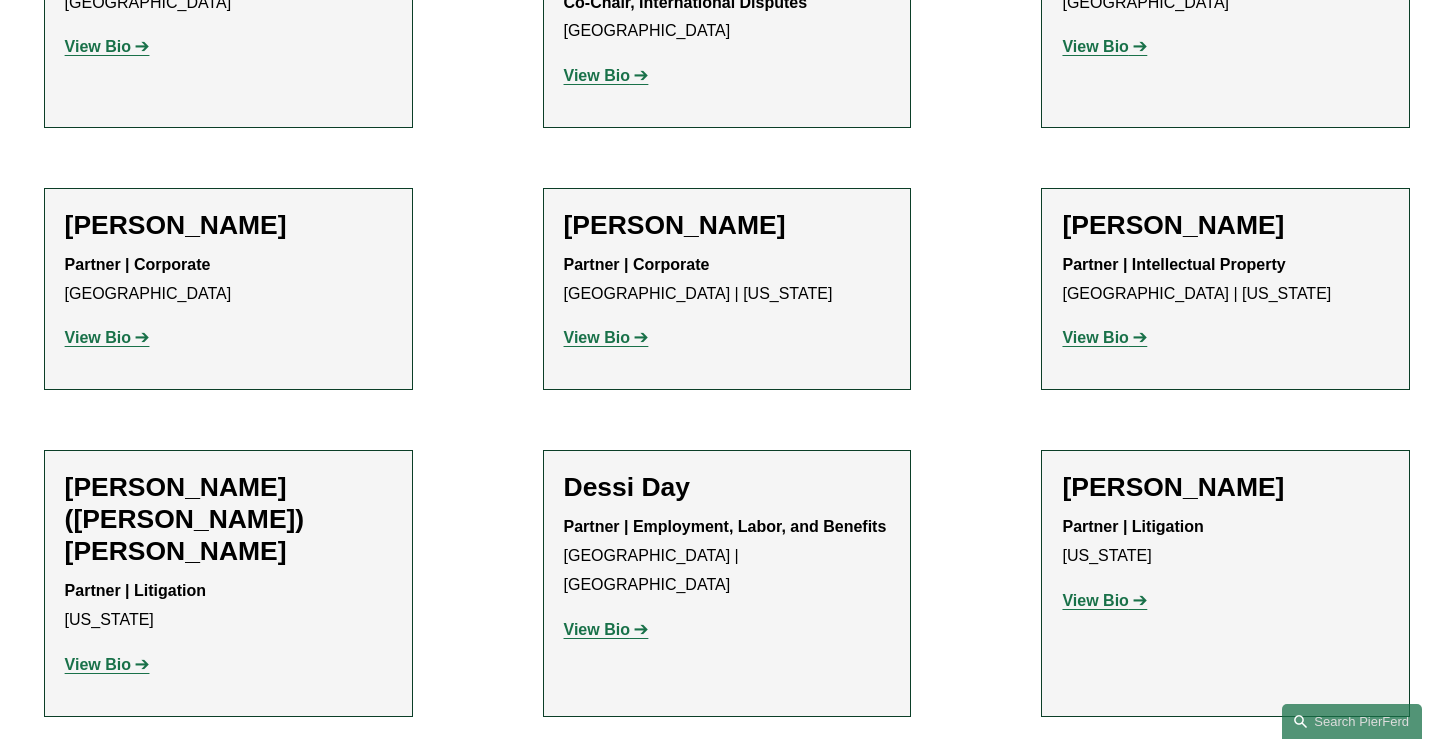 click on "View Bio" 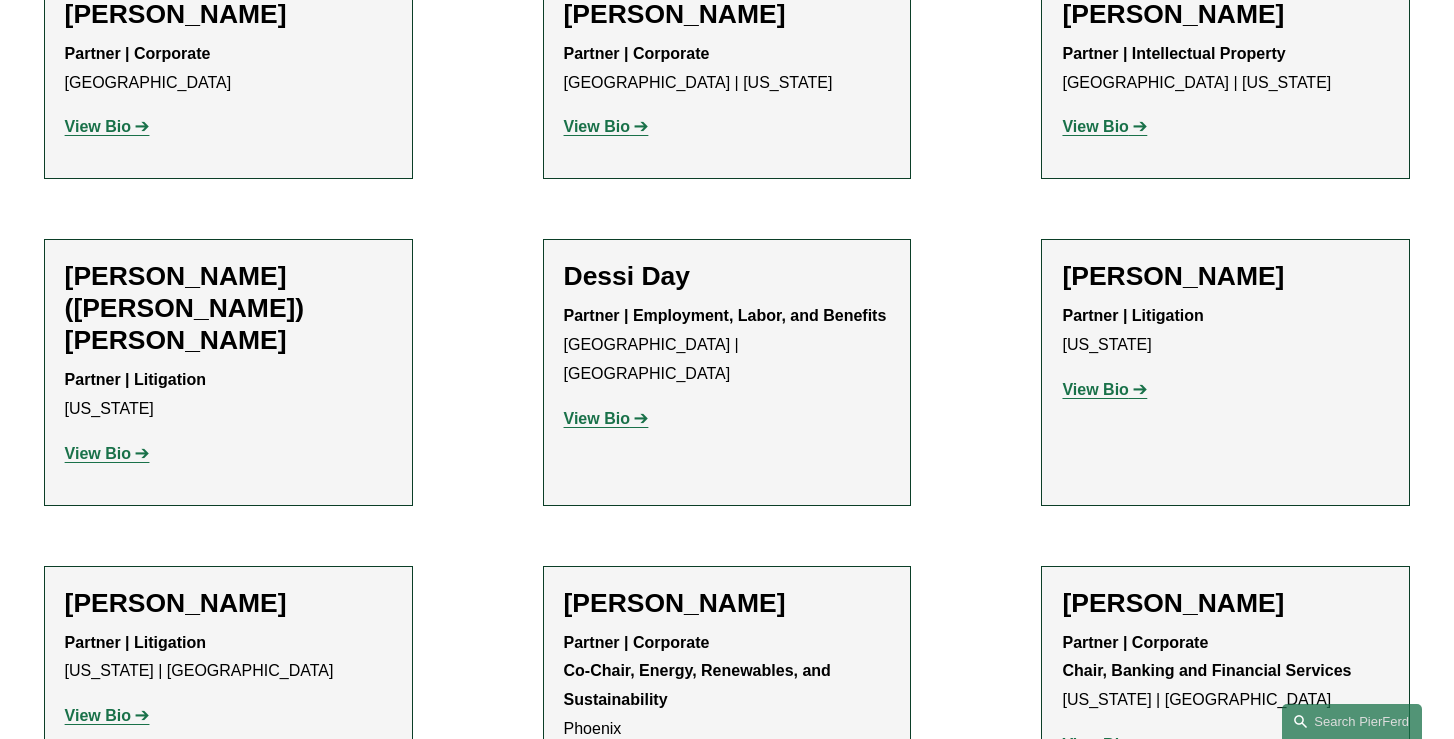 scroll, scrollTop: 5766, scrollLeft: 0, axis: vertical 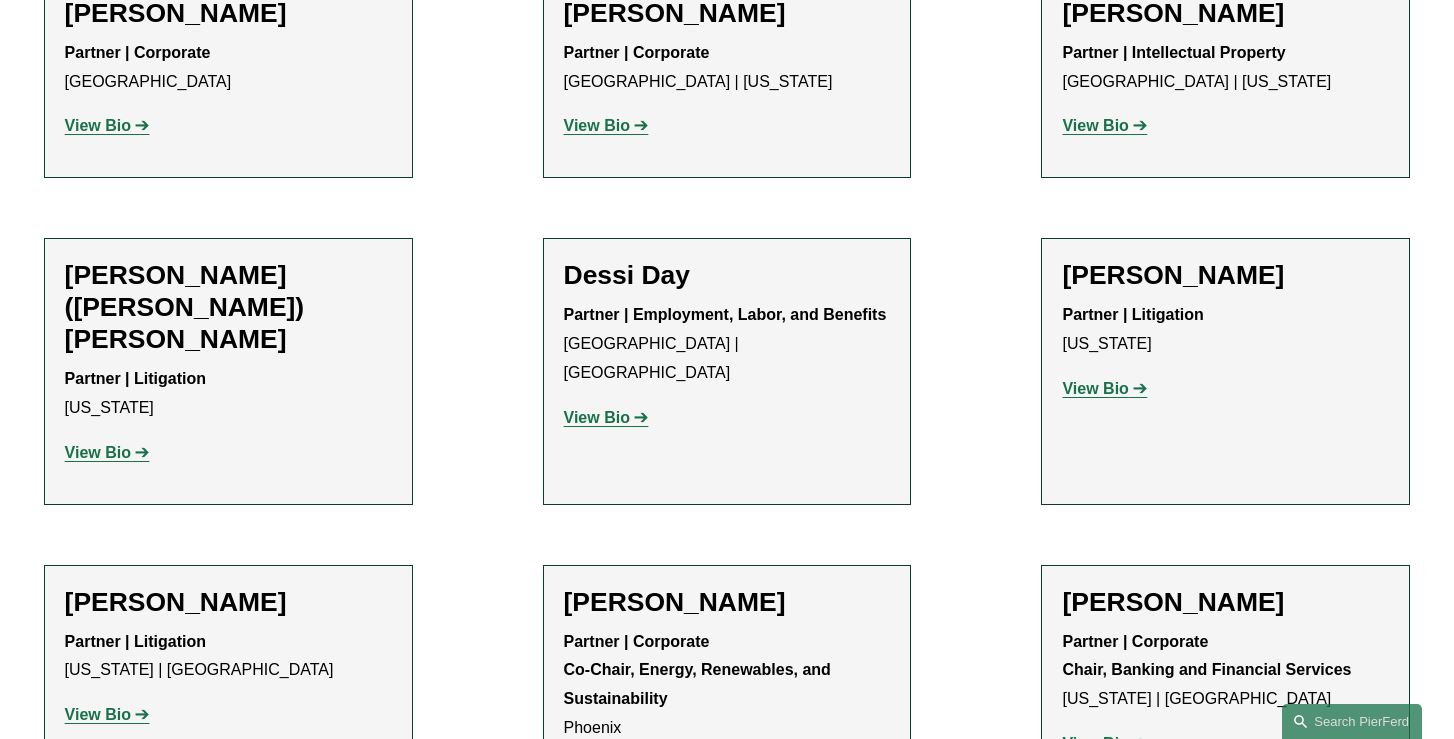 click on "View Bio" 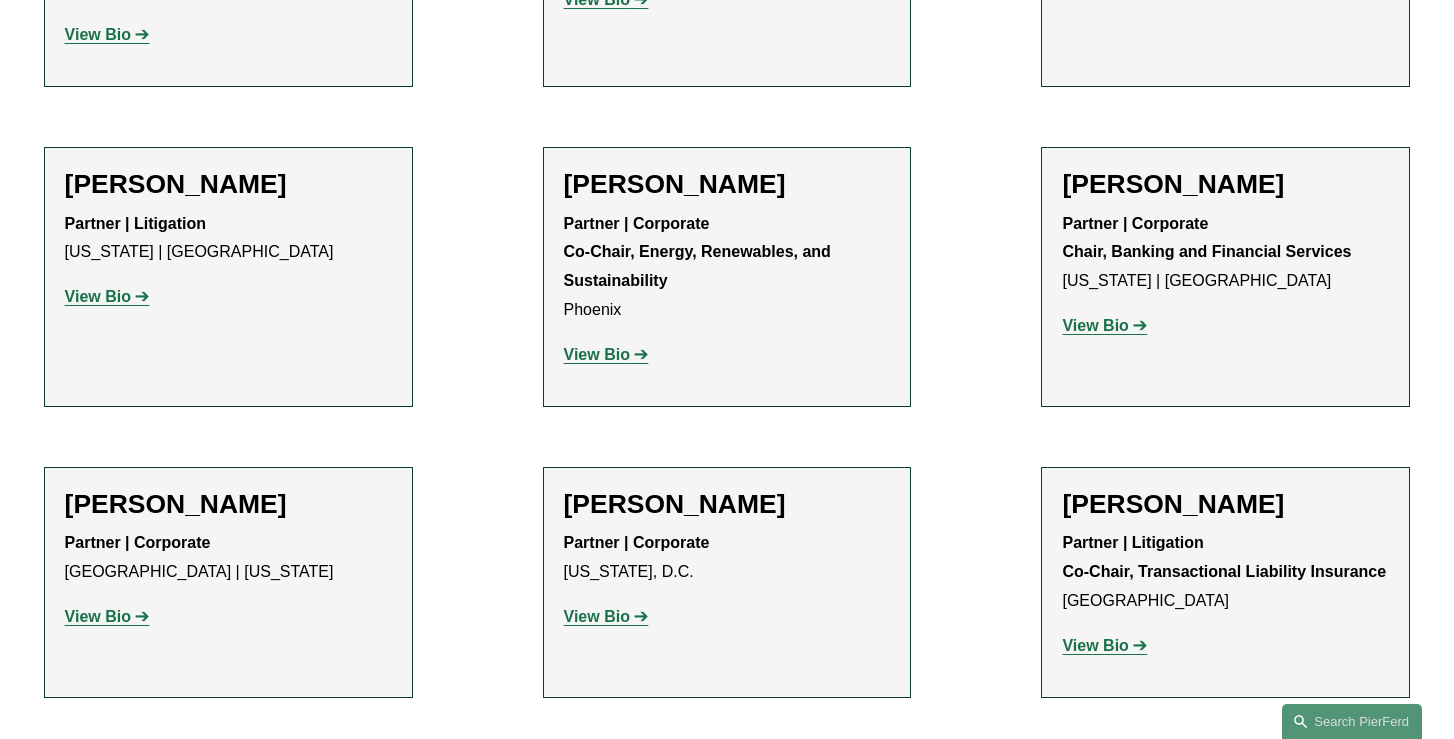 scroll, scrollTop: 6258, scrollLeft: 0, axis: vertical 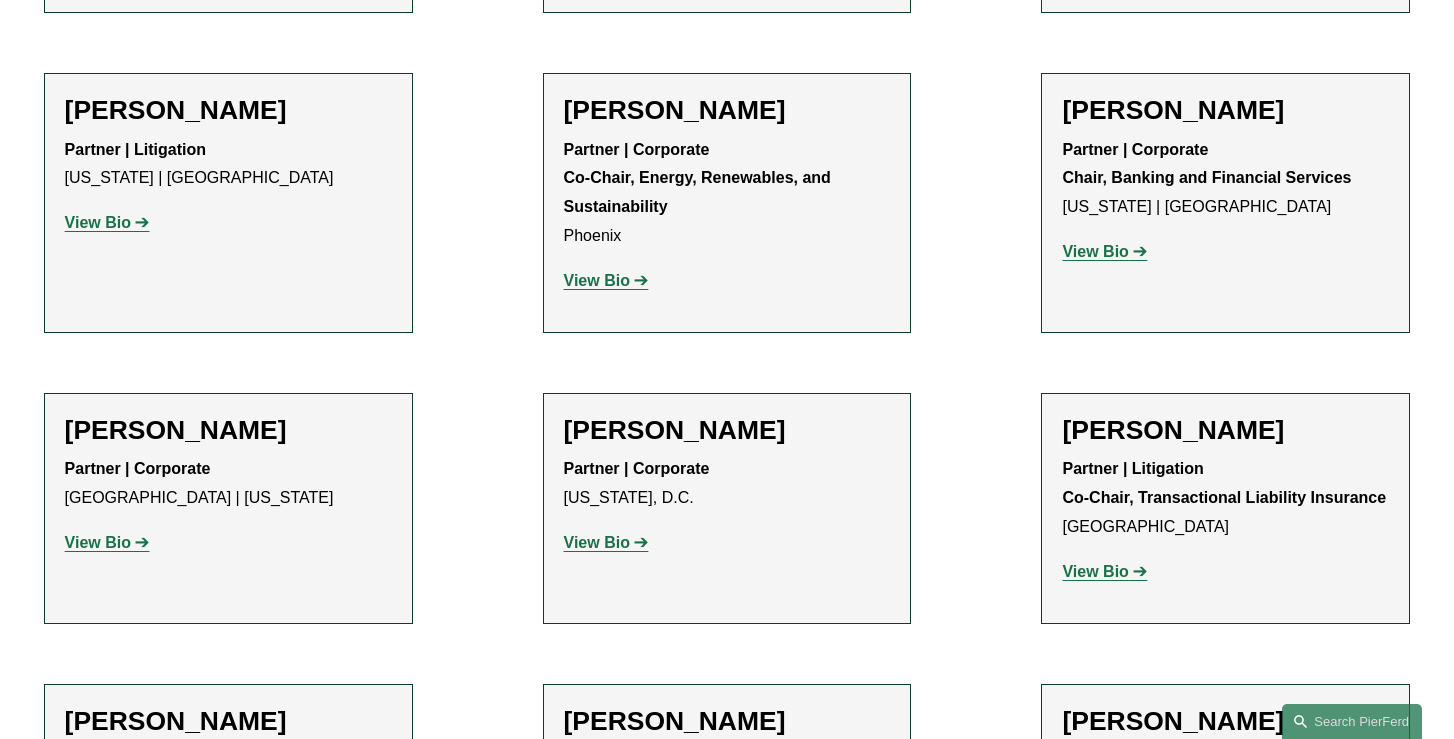 click on "View Bio" 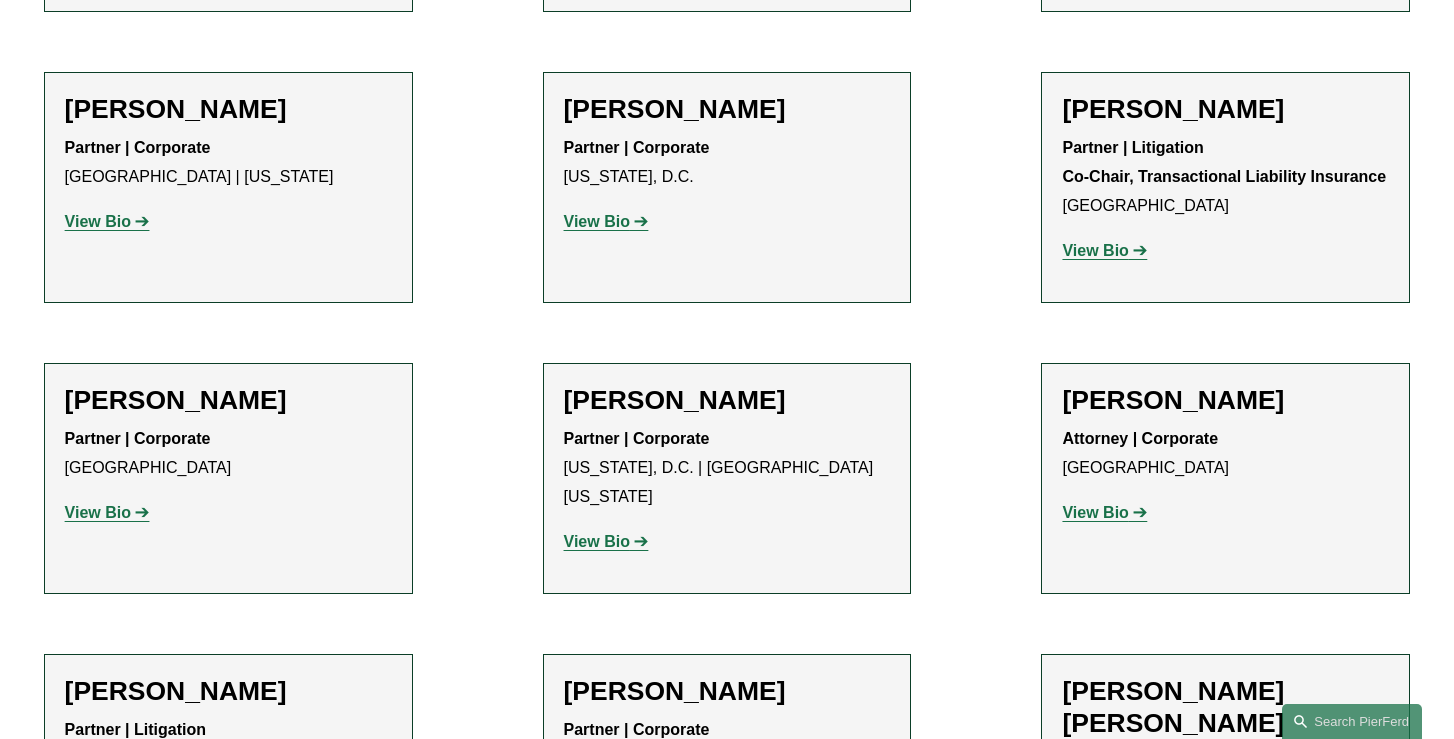 scroll, scrollTop: 6575, scrollLeft: 0, axis: vertical 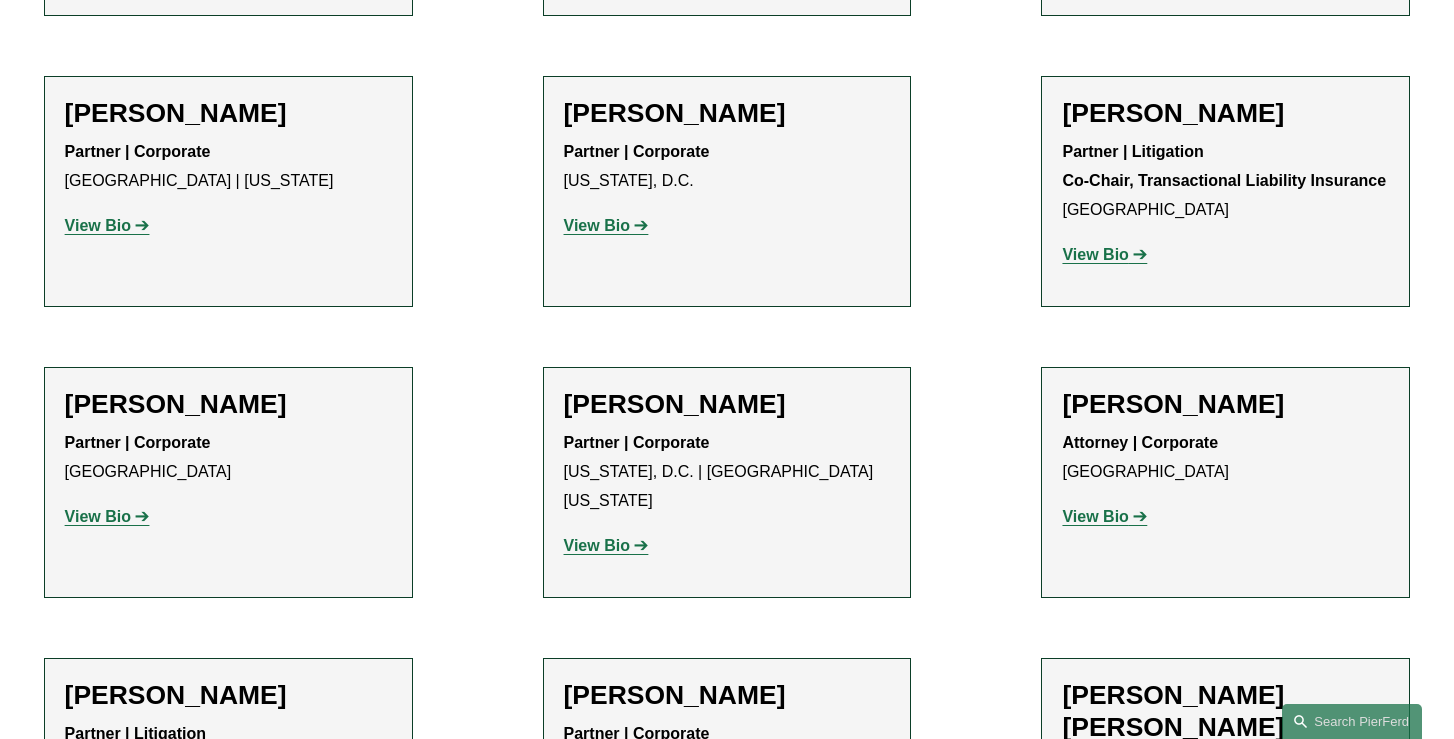 click on "View Bio" 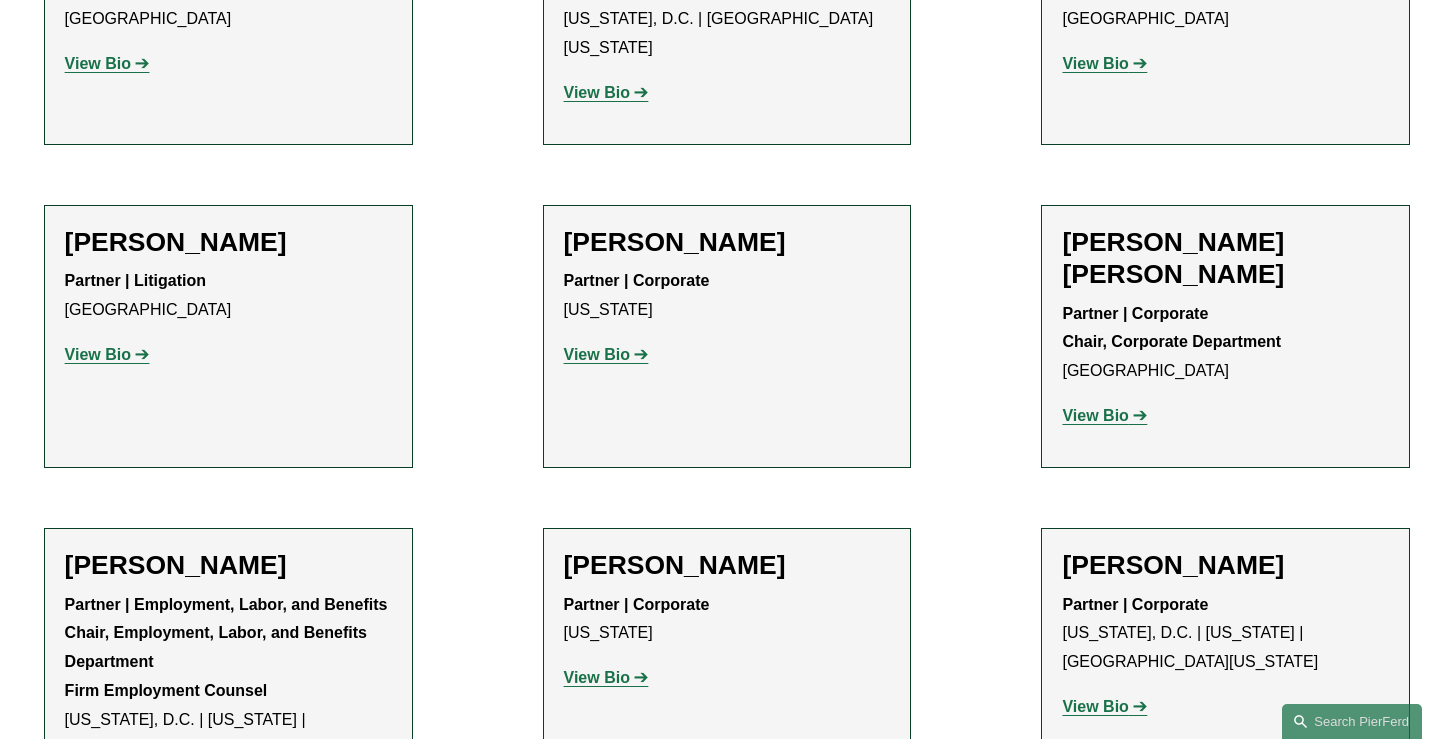 scroll, scrollTop: 7025, scrollLeft: 0, axis: vertical 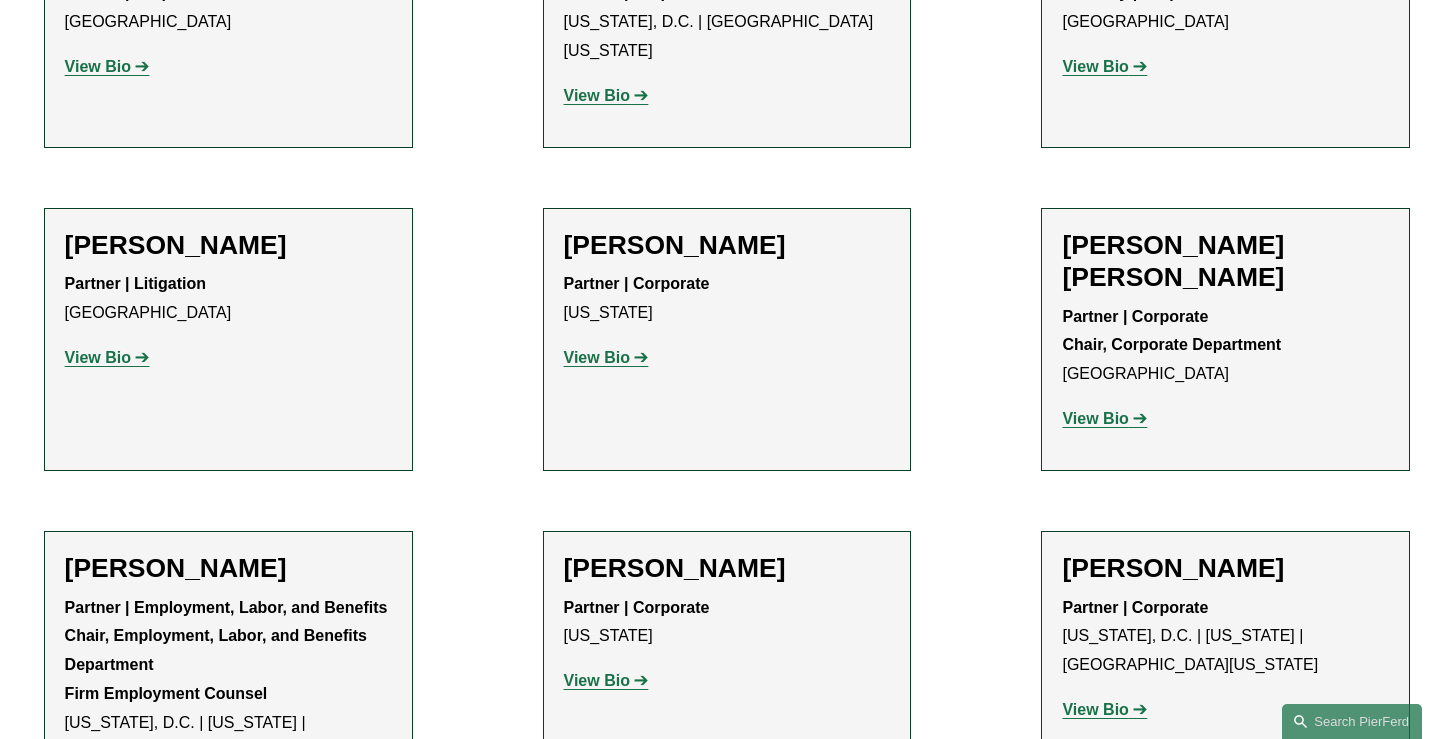 click on "View Bio" 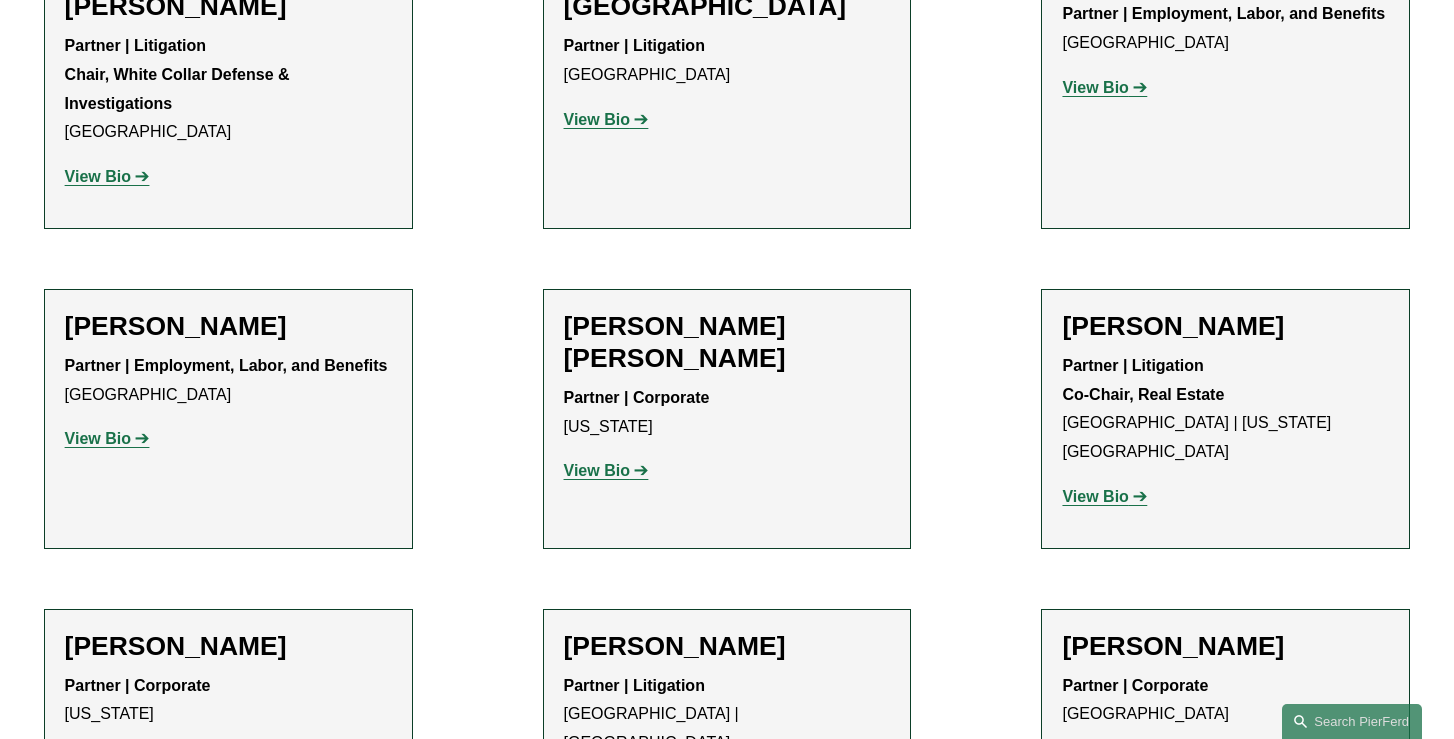 scroll, scrollTop: 11142, scrollLeft: 0, axis: vertical 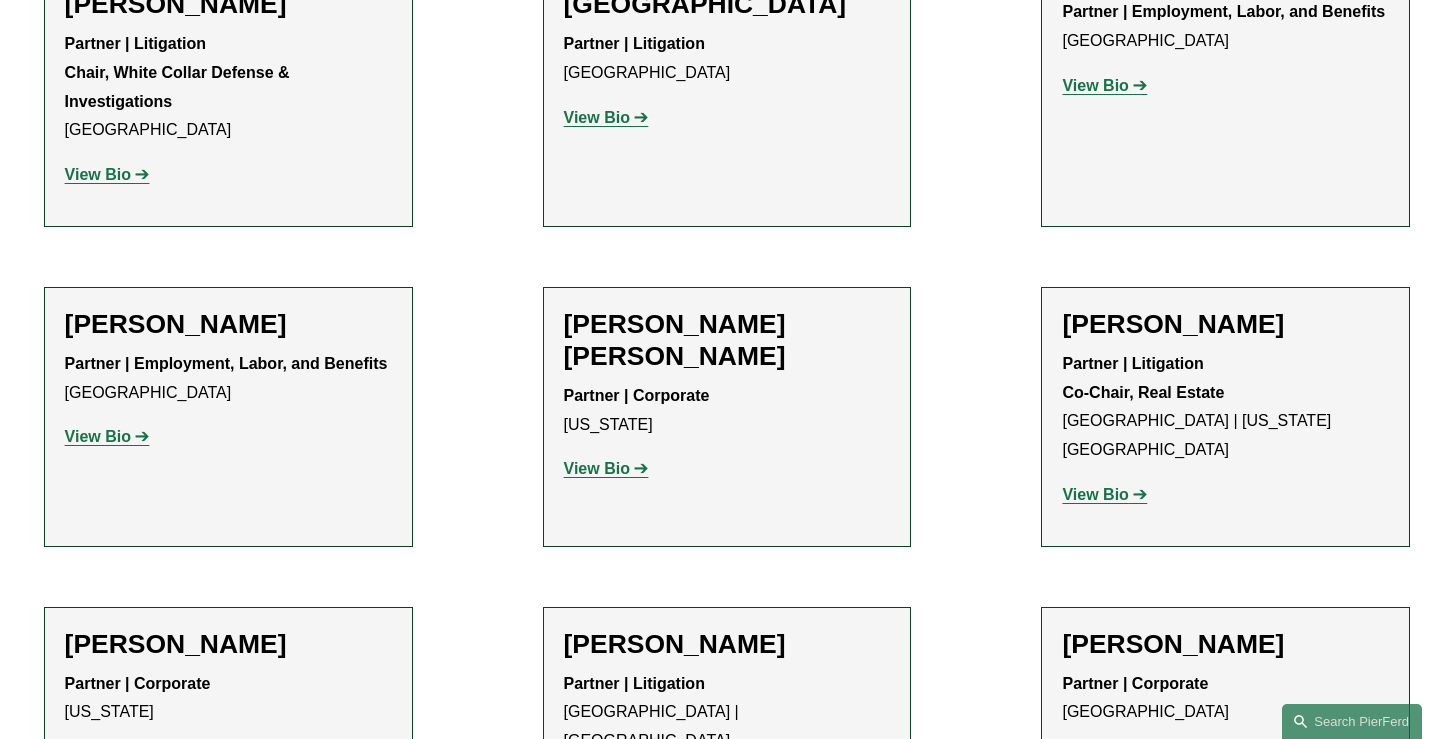 click on "View Bio" 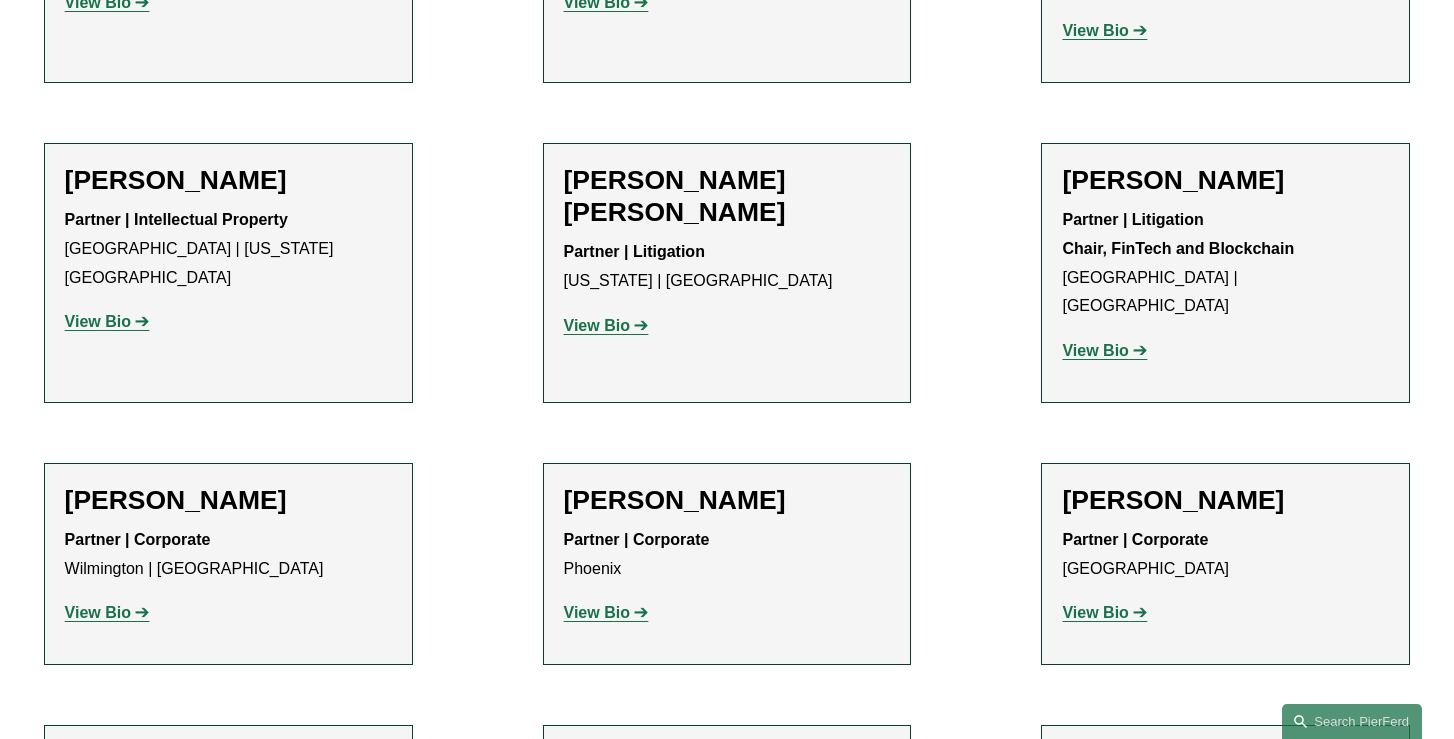 scroll, scrollTop: 12551, scrollLeft: 0, axis: vertical 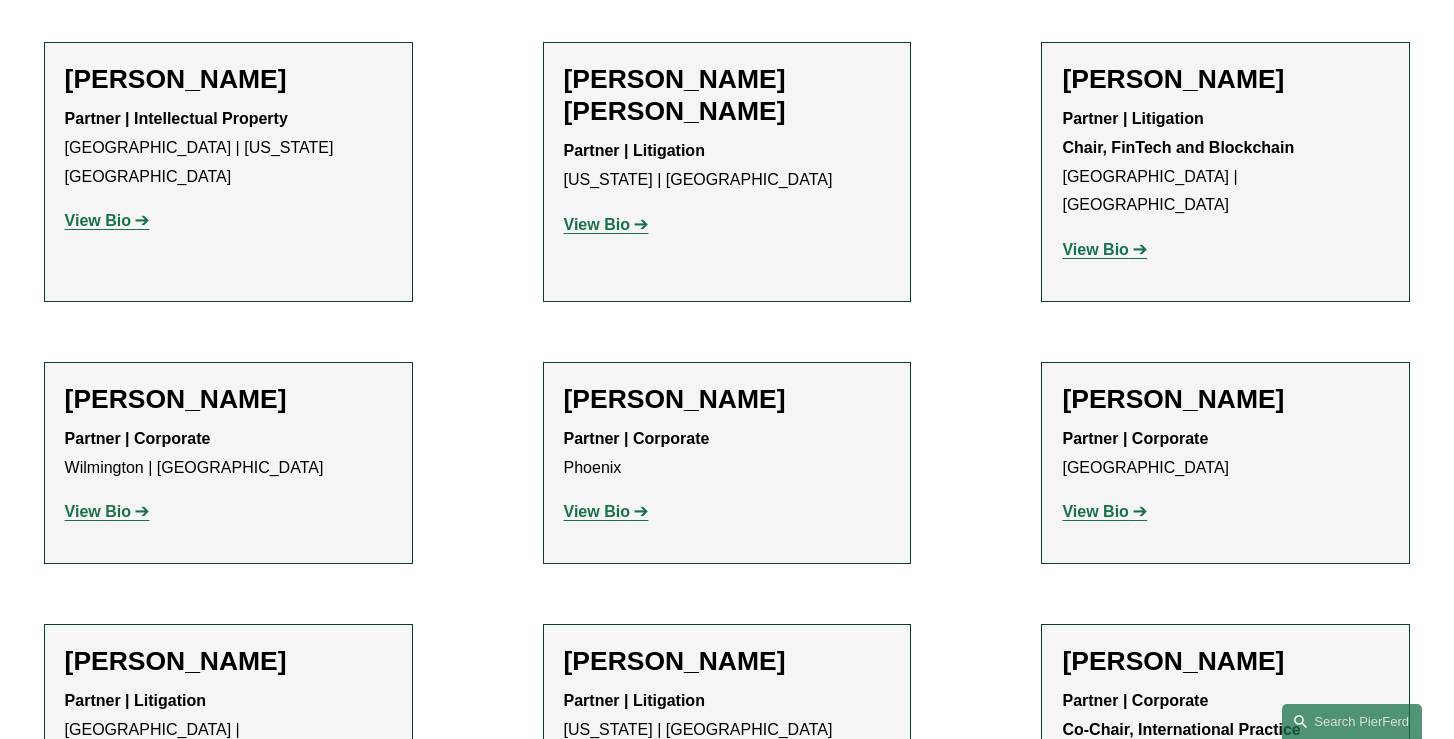click on "Marc Lindemann
Partner | Litigation New York View Bio Location: New York; Department: Litigation; Practice: Appellate; Practice: Arbitration and Mediation; Practice: Civil Pretrial and Trial Services; Practice: Class Action Defense; Practice: Commercial Litigation; Practice: Cyber, Privacy & Technology; Practice: Employment and Labor; Practice: Government and Government Affairs; Practice: Litigation and Risk Management; Practice: Political Law and Litigation; Practice: Privacy and Data Protection; Practice: Private Client Services; Practice: Real Estate; Practice: Technology; Practice: Trusts & Estates; Practice: White Collar Defense & Investigations; Bar Admission: New York" 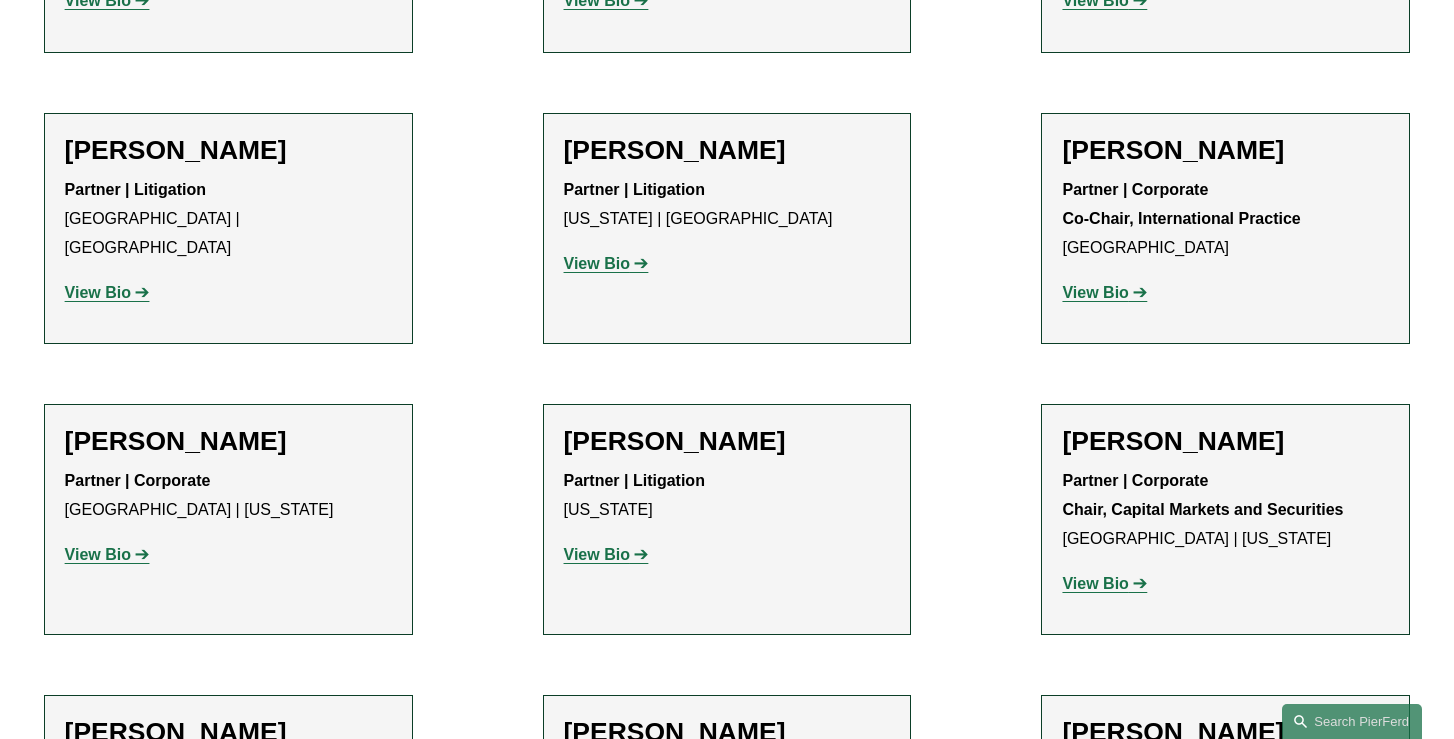 scroll, scrollTop: 13175, scrollLeft: 0, axis: vertical 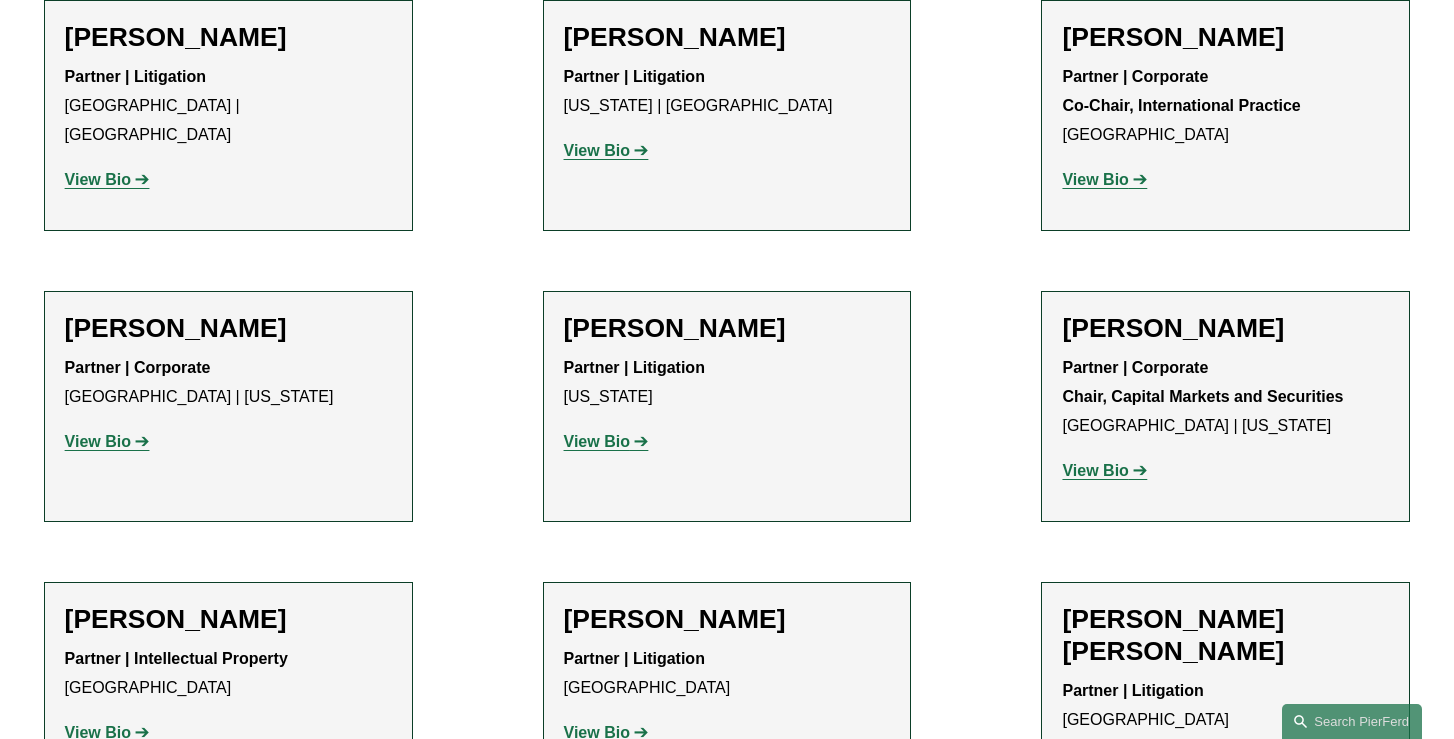 click on "View Bio" 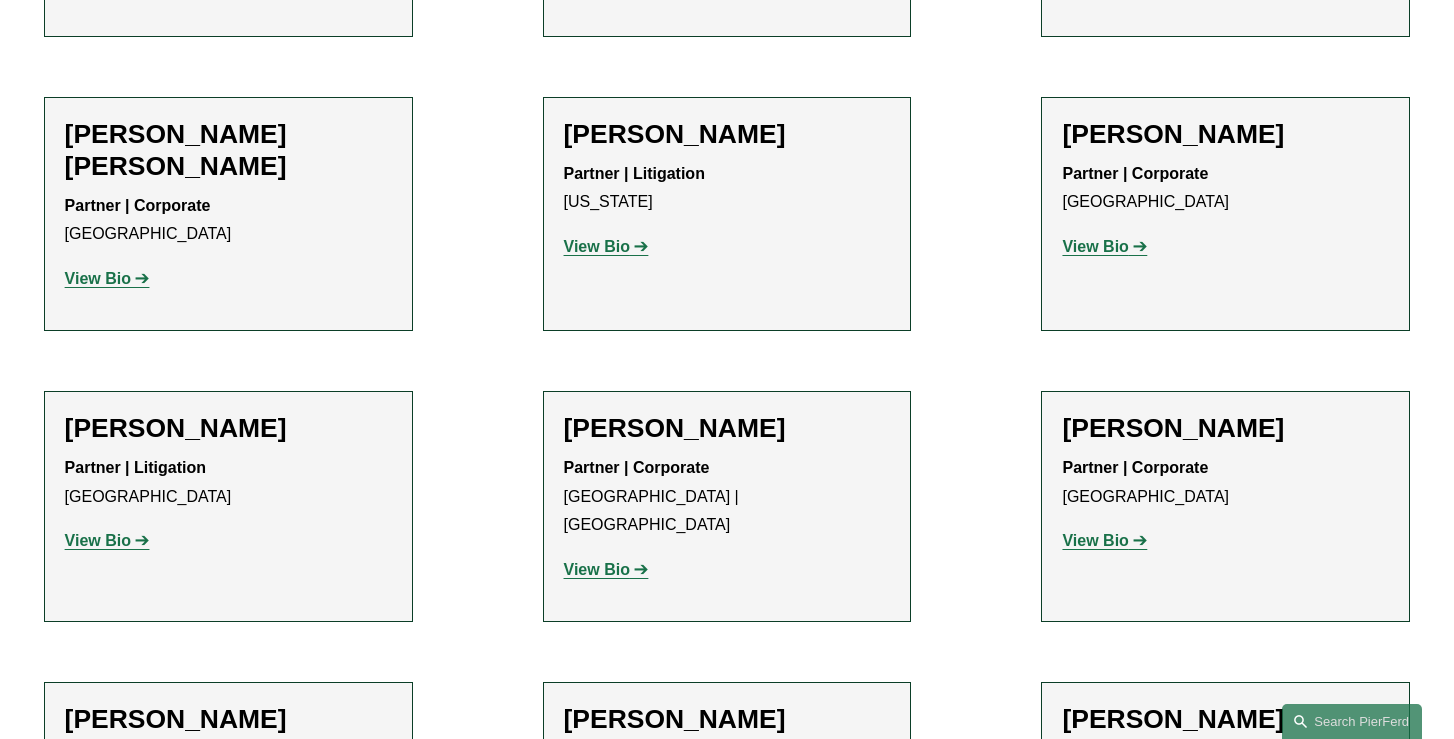 scroll, scrollTop: 13953, scrollLeft: 0, axis: vertical 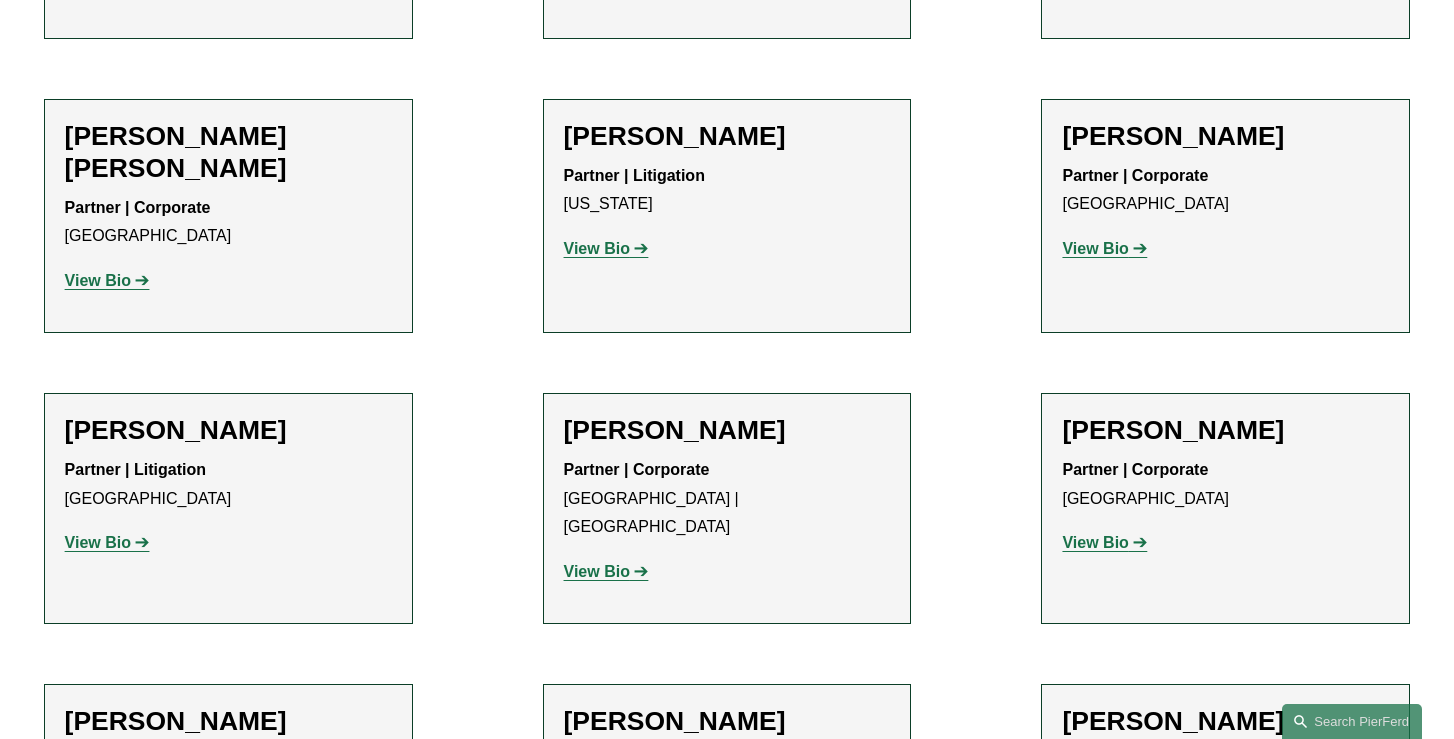 click on "View Bio" 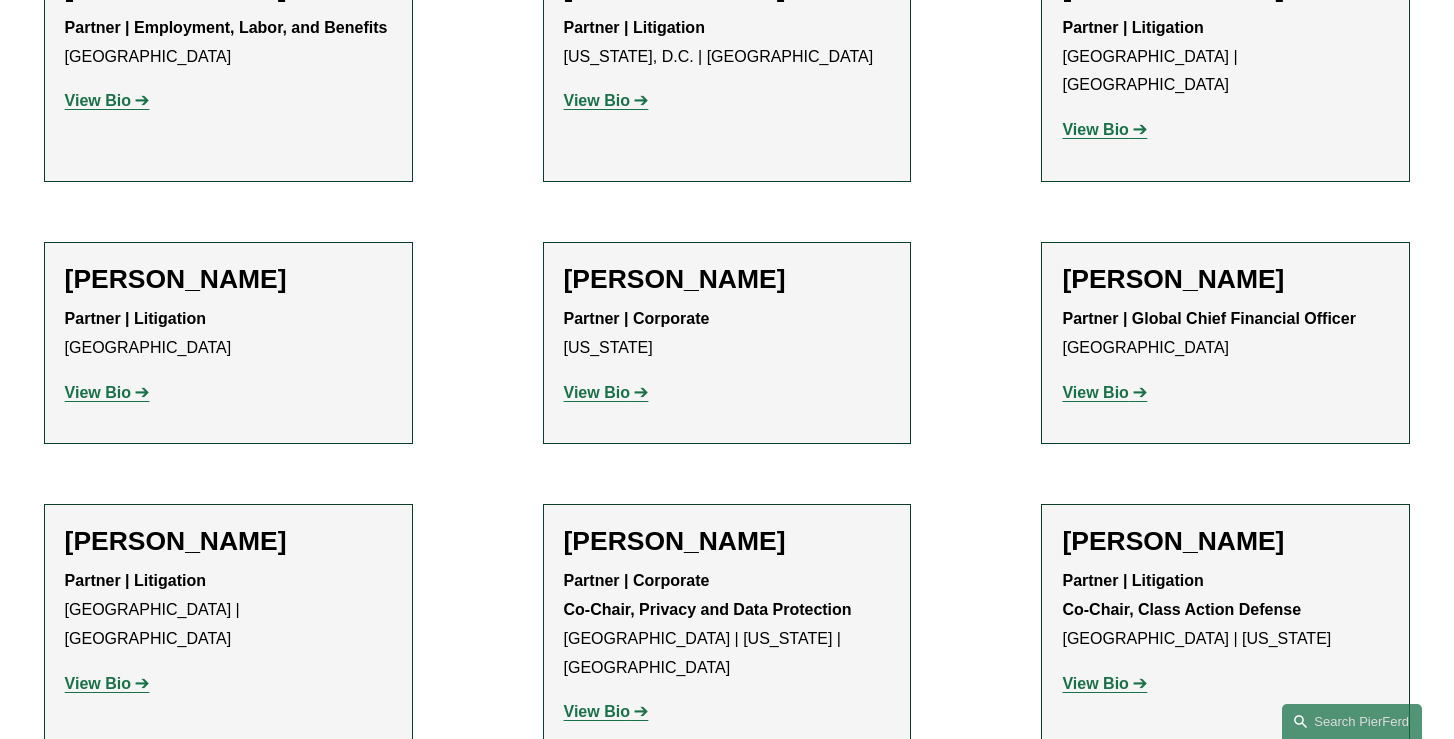 scroll, scrollTop: 14688, scrollLeft: 0, axis: vertical 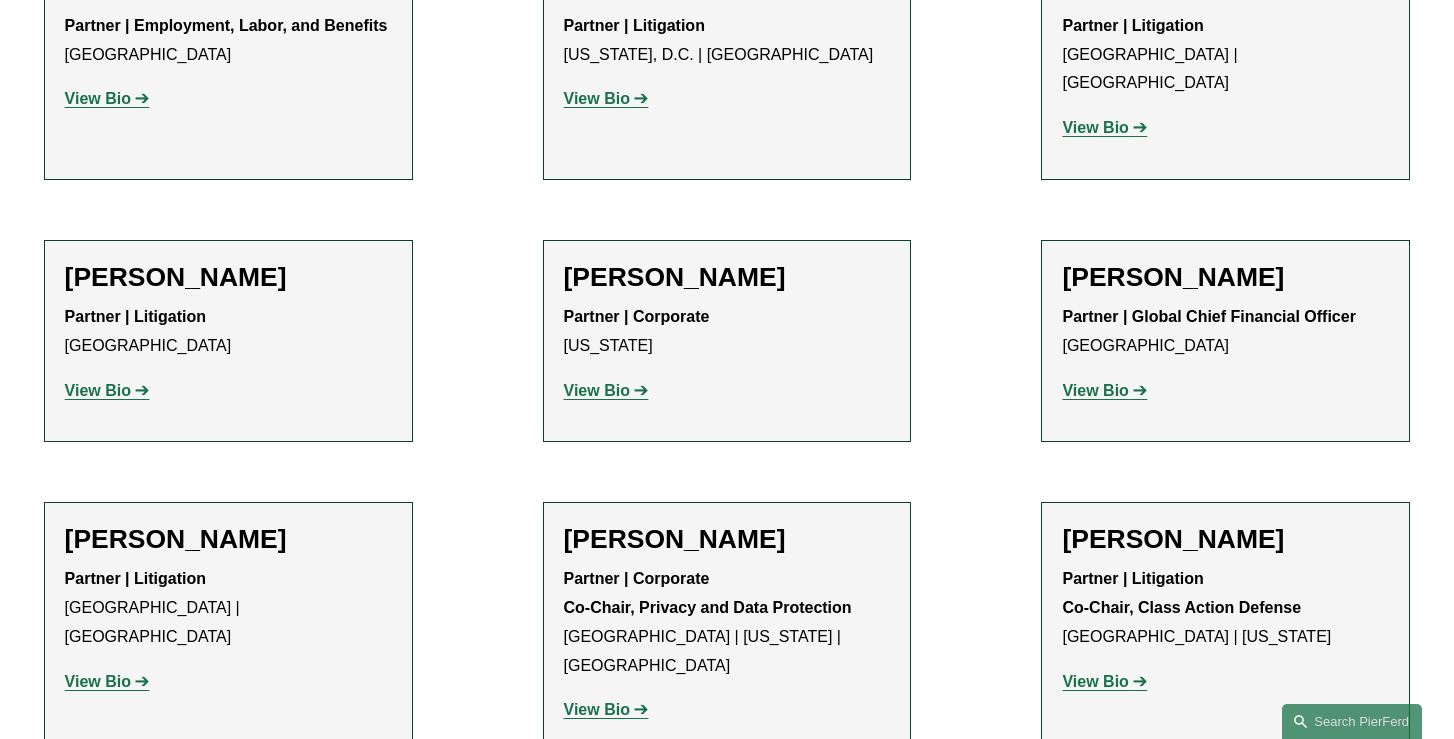 click on "View Bio" 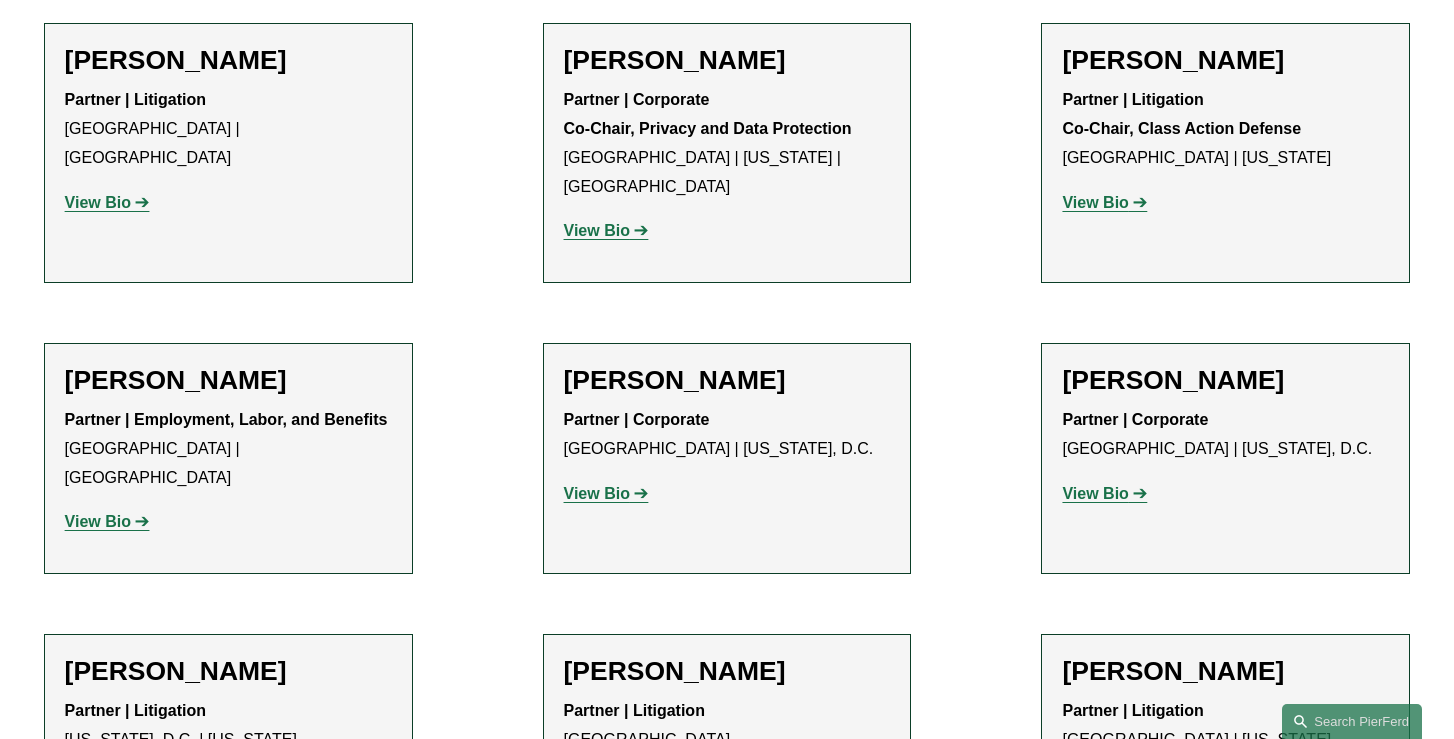 scroll, scrollTop: 15168, scrollLeft: 0, axis: vertical 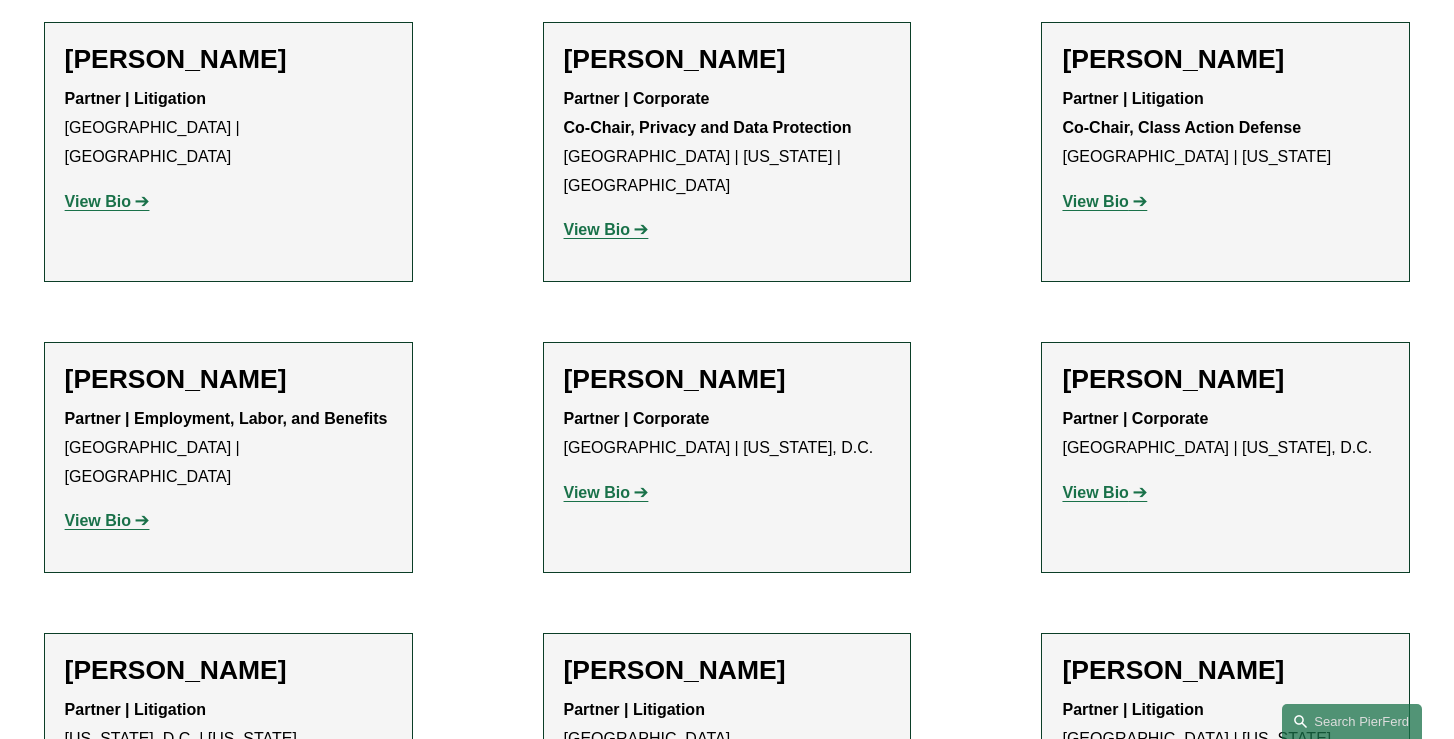 click on "View Bio" 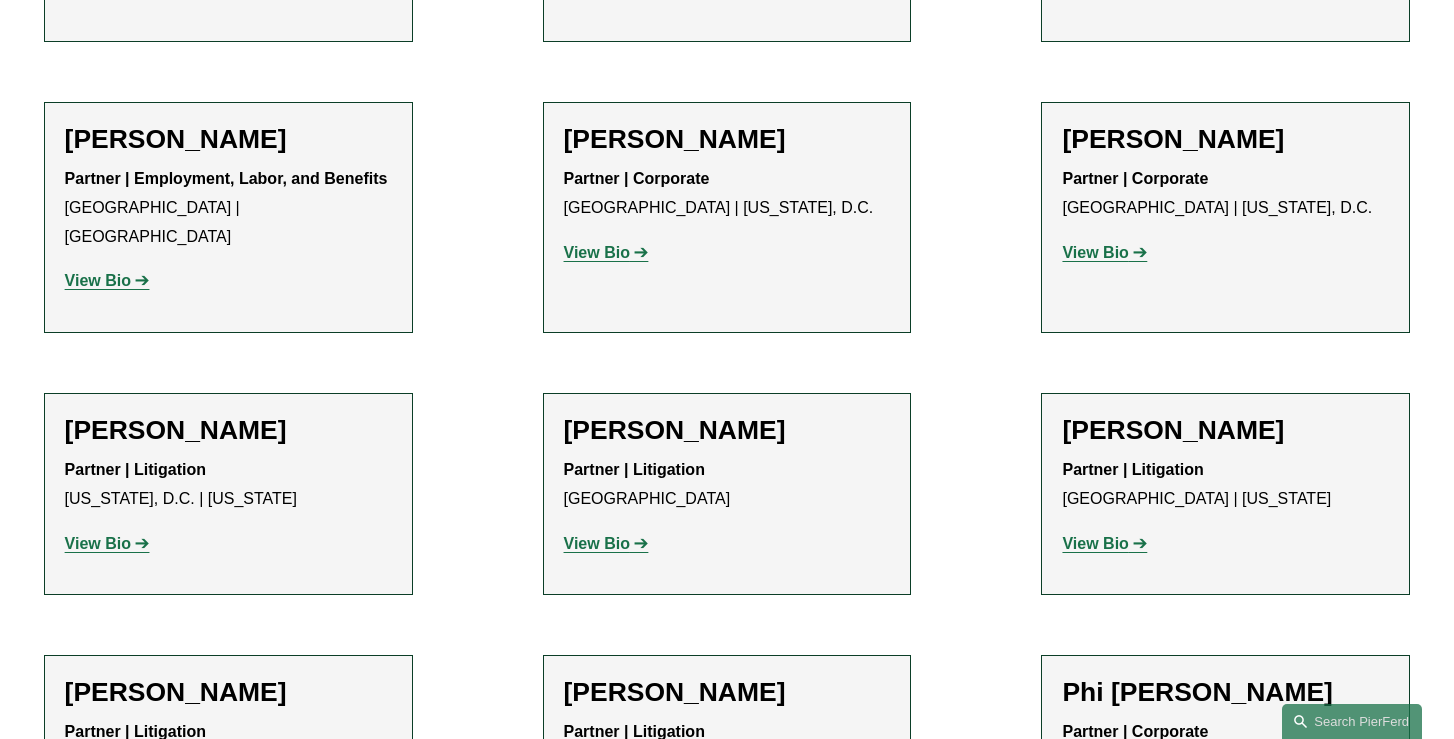 scroll, scrollTop: 15409, scrollLeft: 0, axis: vertical 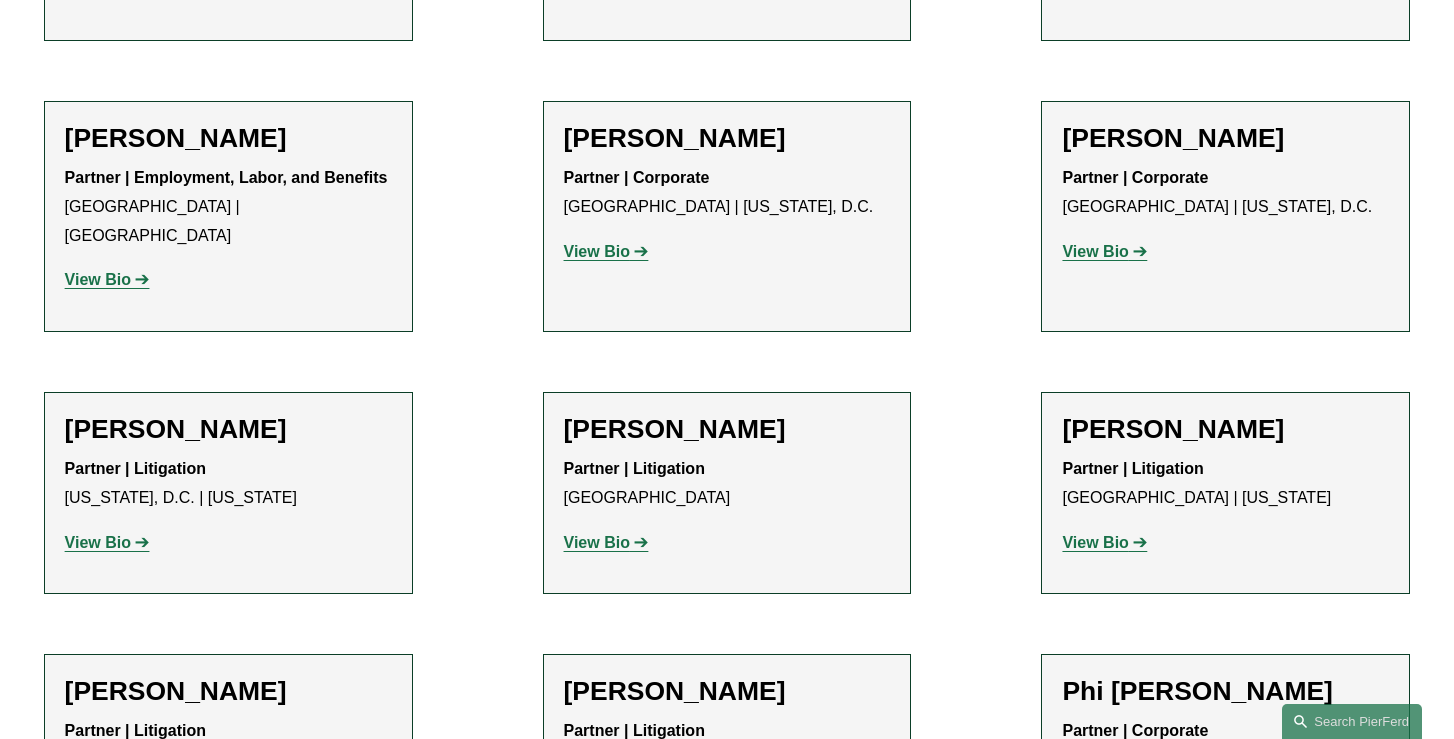 click on "View Bio" 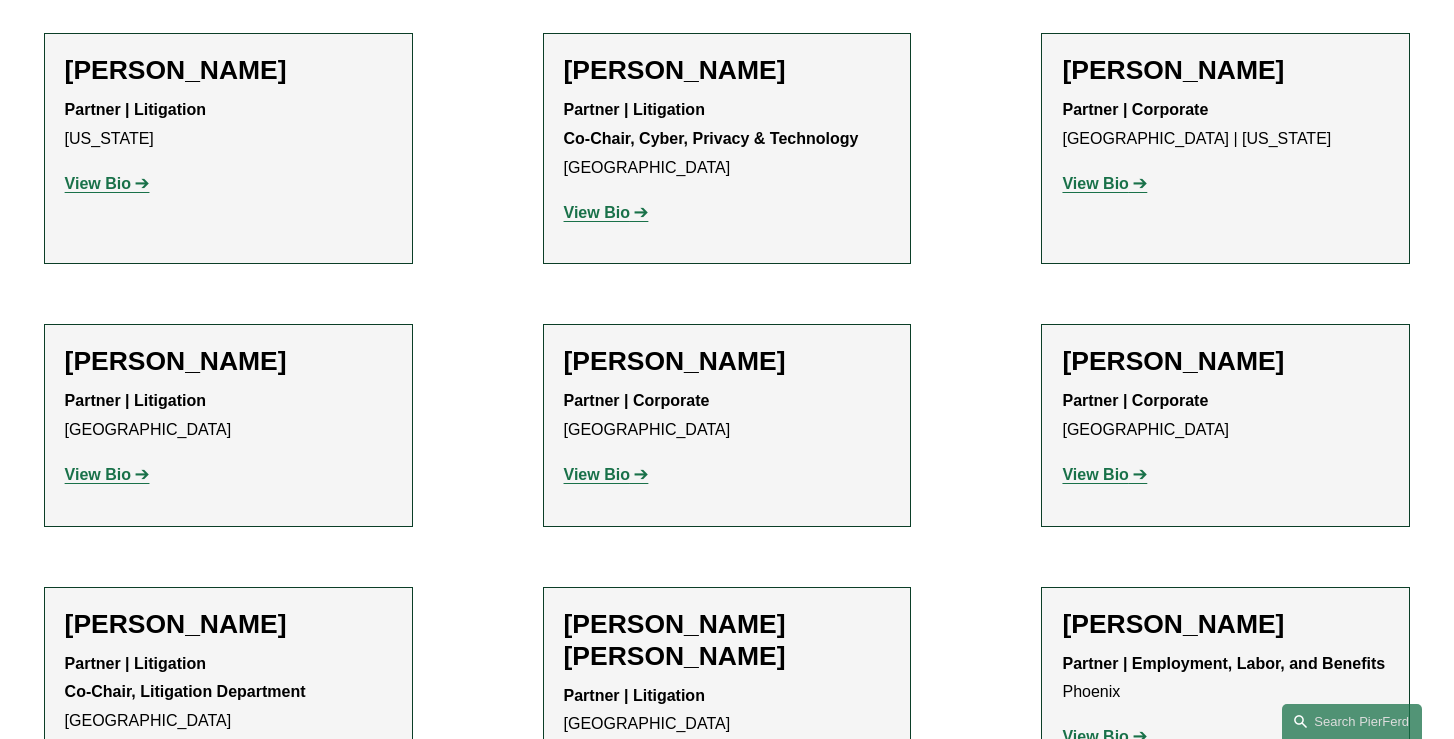 scroll, scrollTop: 16935, scrollLeft: 0, axis: vertical 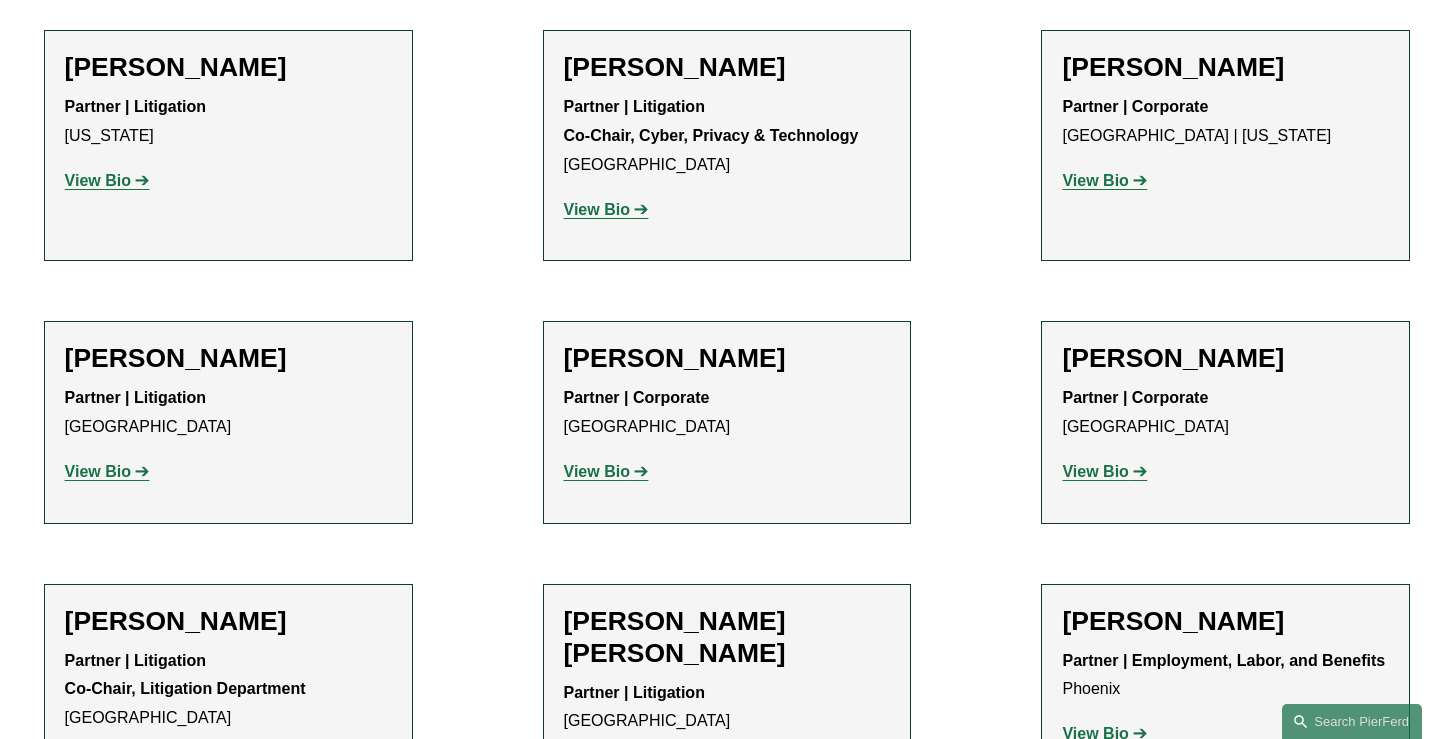 click on "View Bio" 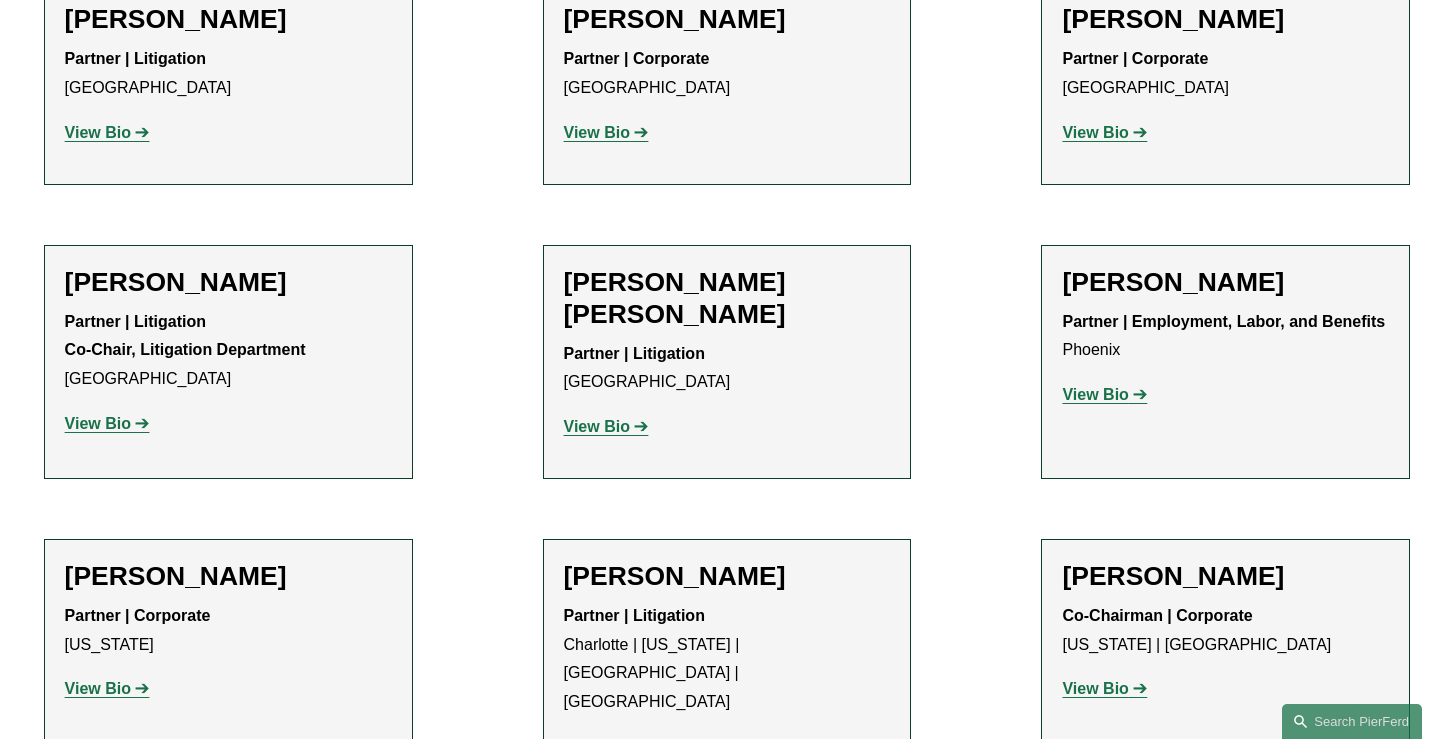 scroll, scrollTop: 17275, scrollLeft: 0, axis: vertical 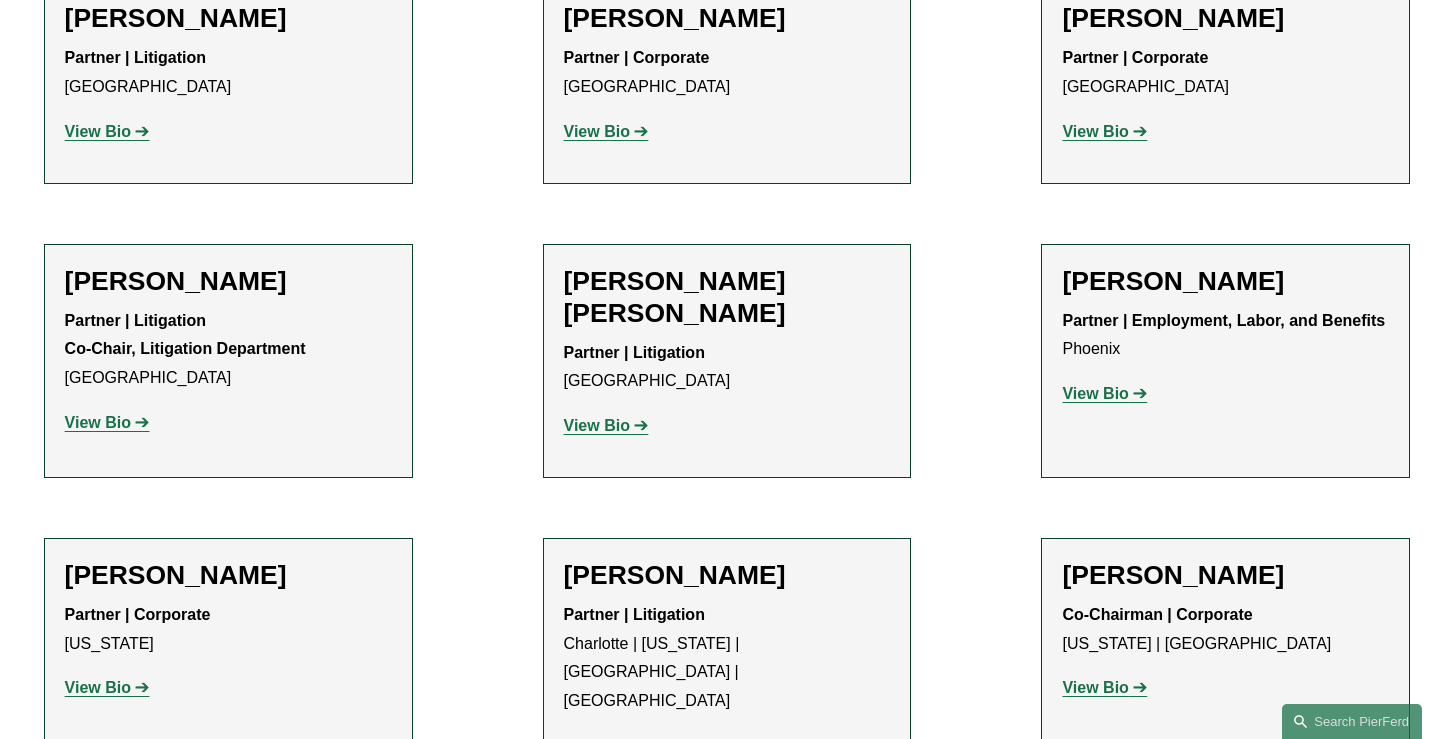 click on "View Bio" 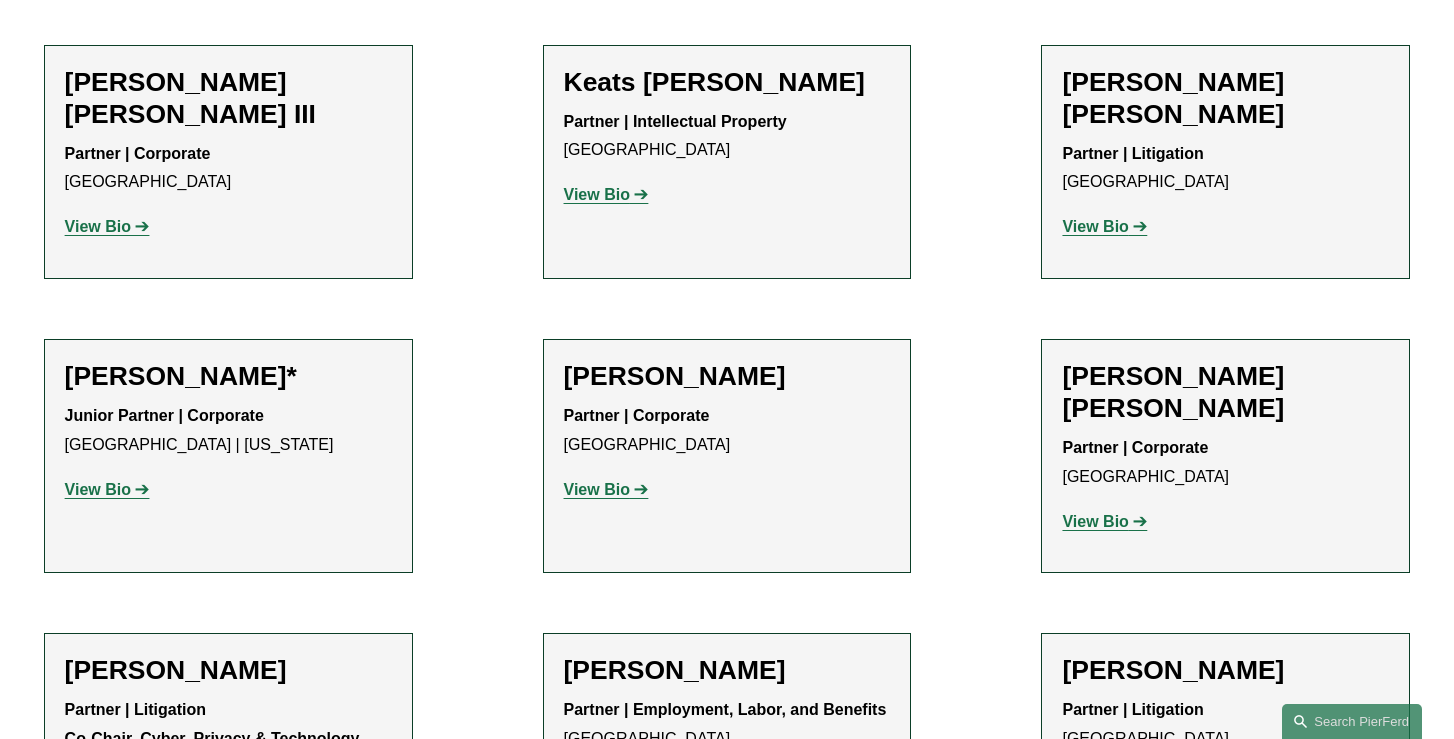 scroll, scrollTop: 18705, scrollLeft: 0, axis: vertical 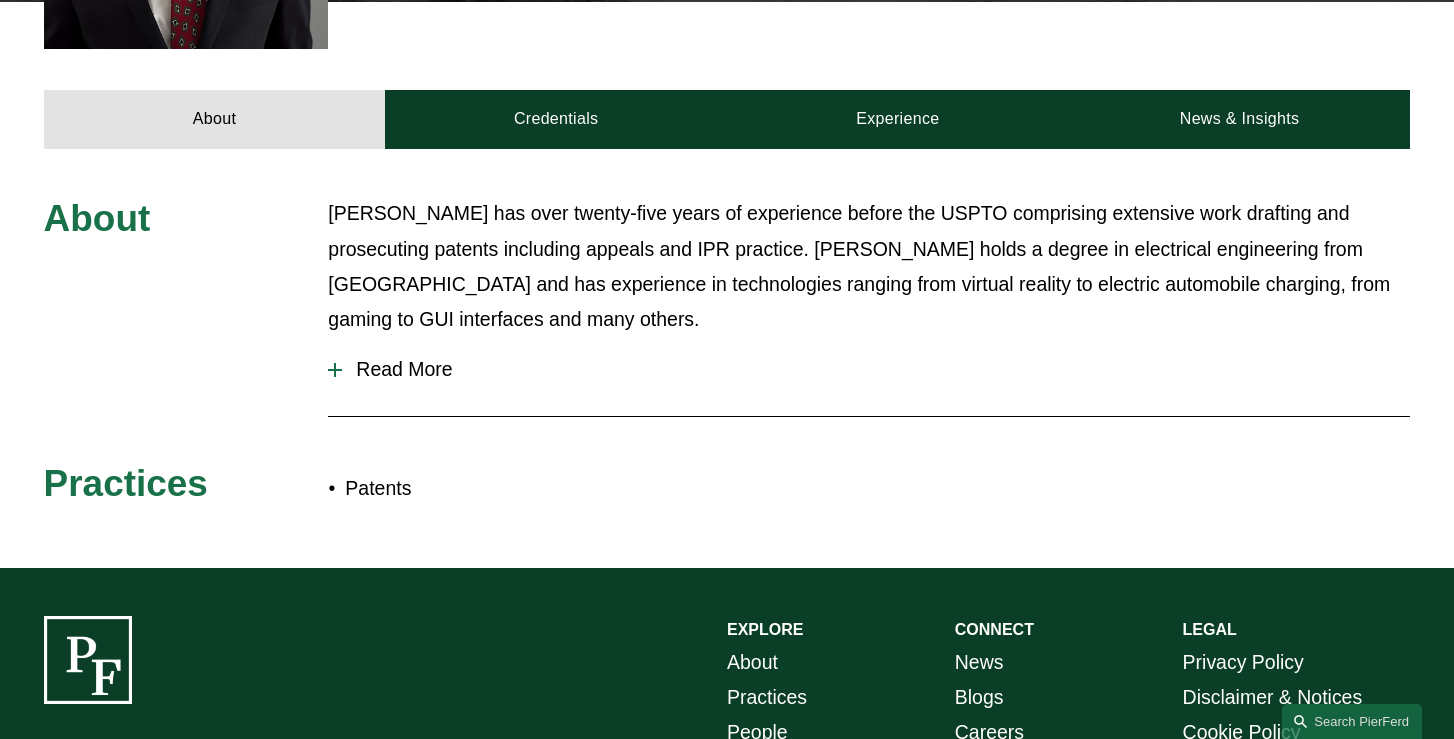 click on "Read More" at bounding box center [876, 369] 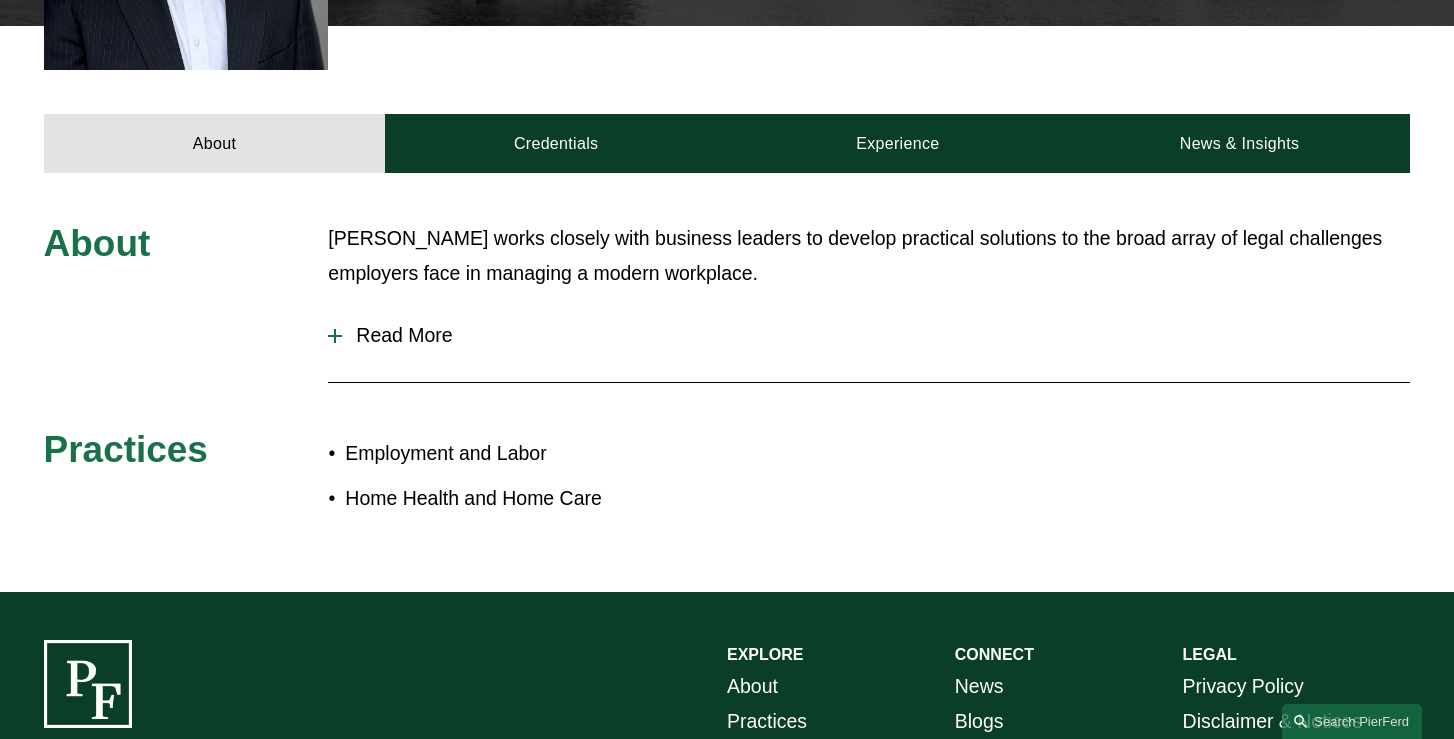 scroll, scrollTop: 752, scrollLeft: 0, axis: vertical 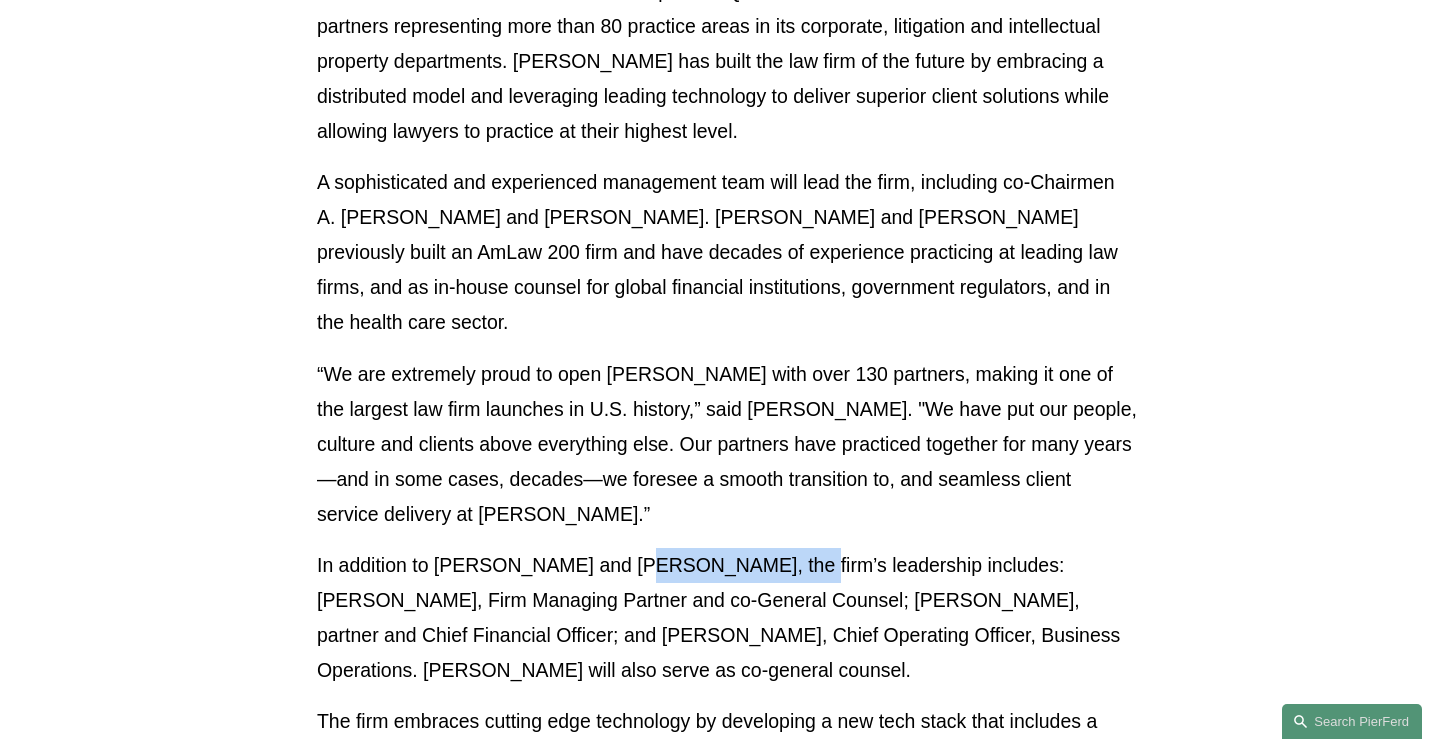 drag, startPoint x: 622, startPoint y: 537, endPoint x: 775, endPoint y: 537, distance: 153 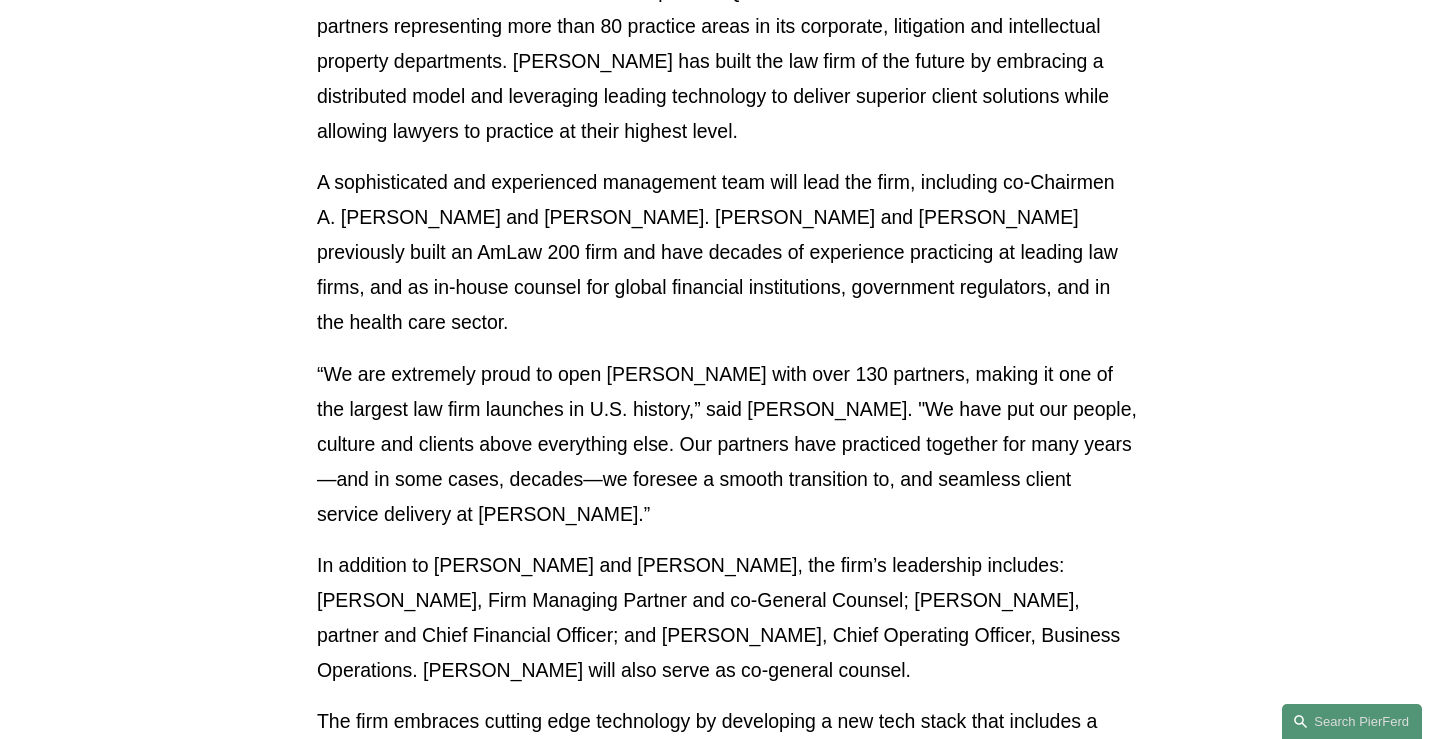 click on "“We are extremely proud to open [PERSON_NAME] with over 130 partners, making it one of the largest law firm launches in U.S. history,” said [PERSON_NAME]. "We have put our people, culture and clients above everything else. Our partners have practiced together for many years—and in some cases, decades—we foresee a smooth transition to, and seamless client service delivery at [PERSON_NAME].”" at bounding box center (727, 444) 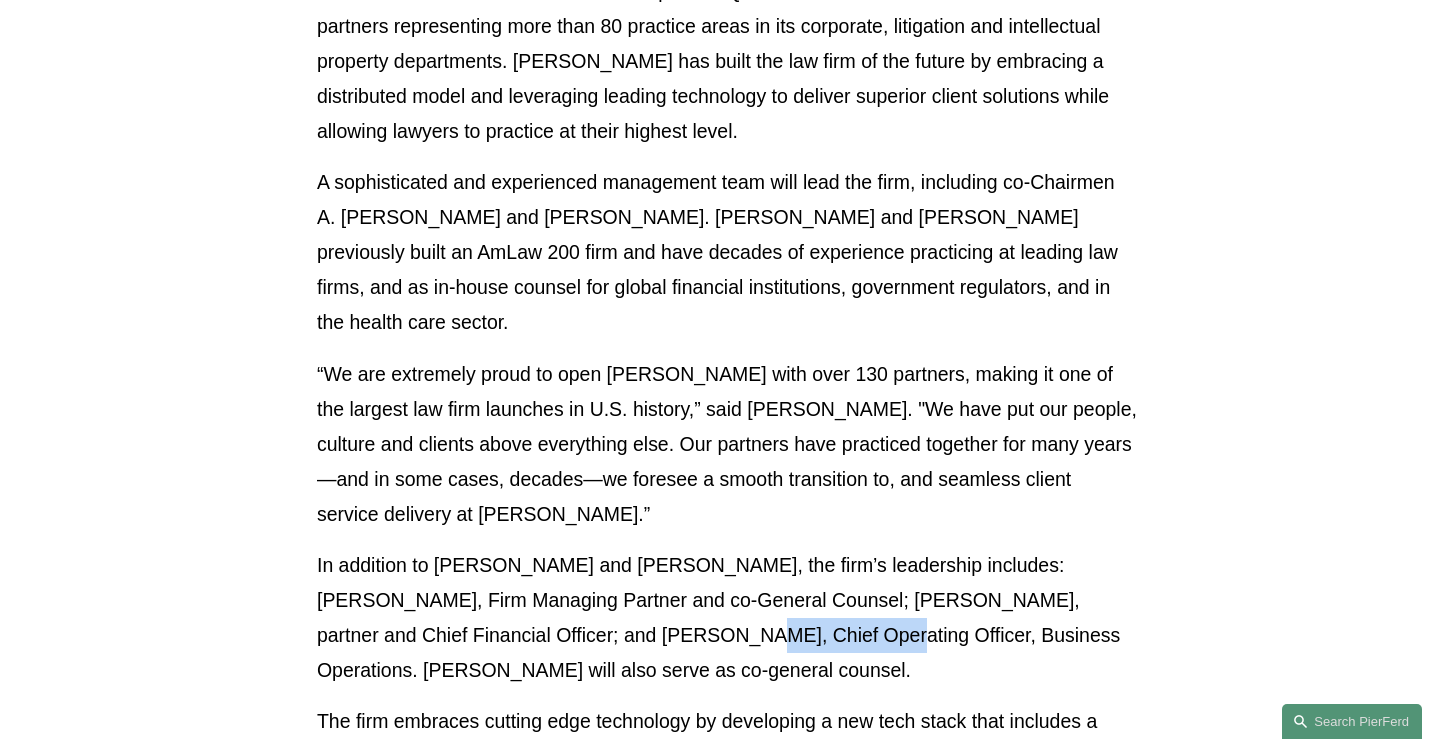 drag, startPoint x: 561, startPoint y: 595, endPoint x: 702, endPoint y: 594, distance: 141.00354 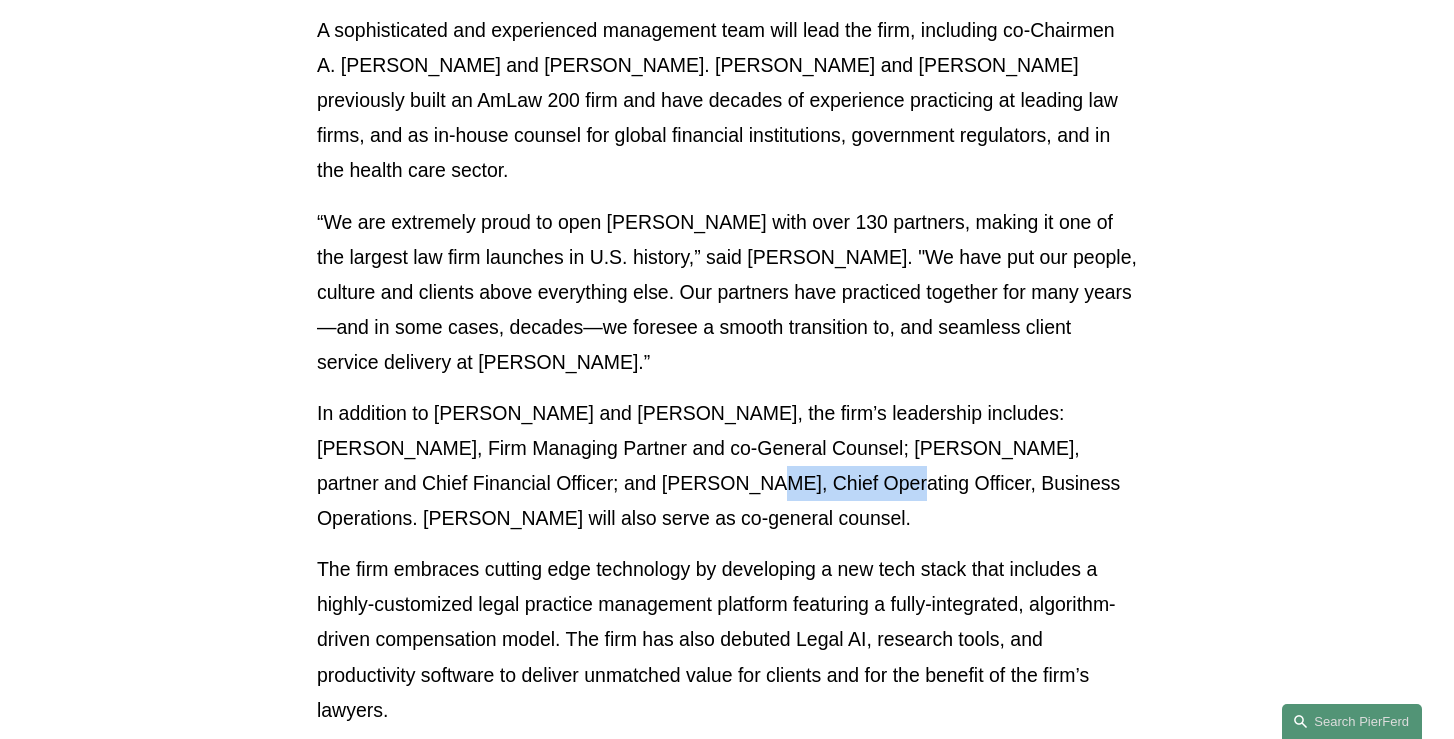 scroll, scrollTop: 799, scrollLeft: 0, axis: vertical 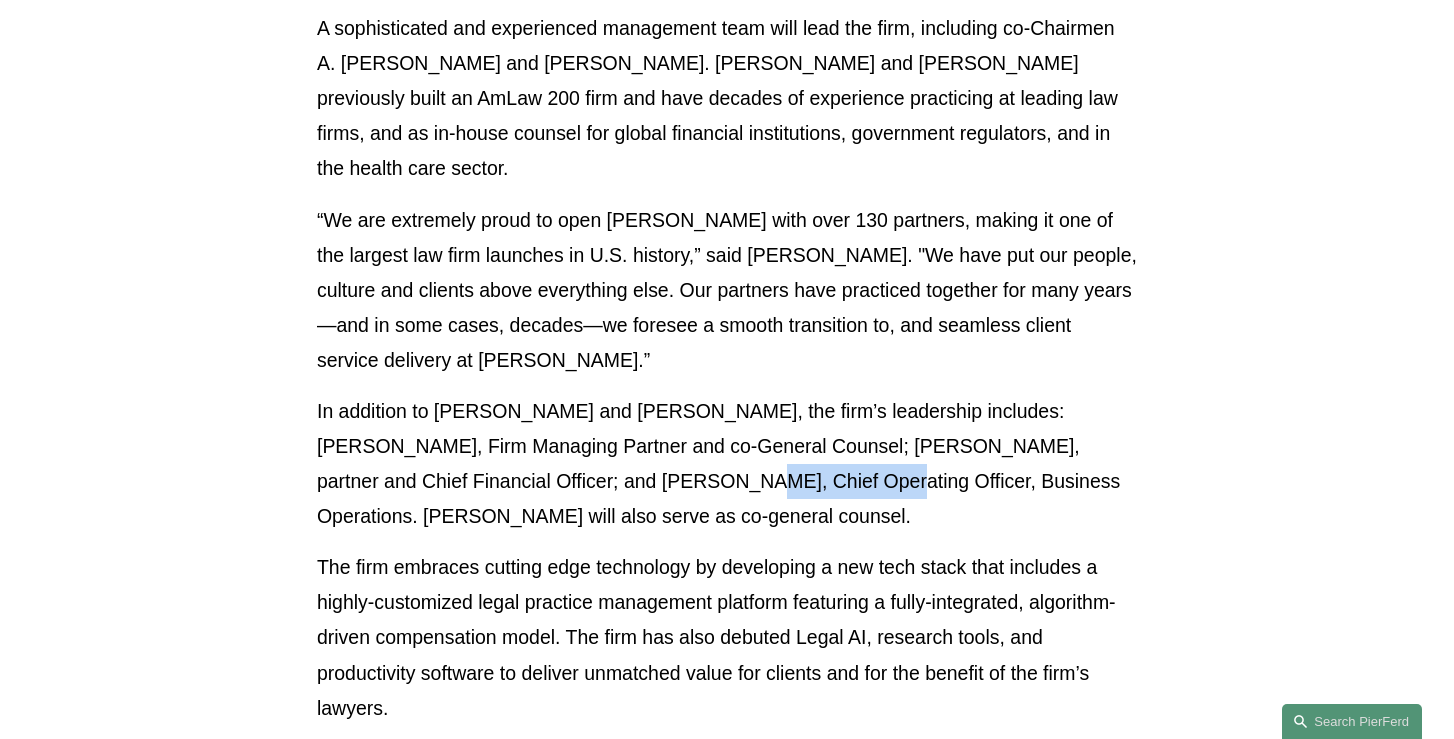 copy on "[PERSON_NAME]" 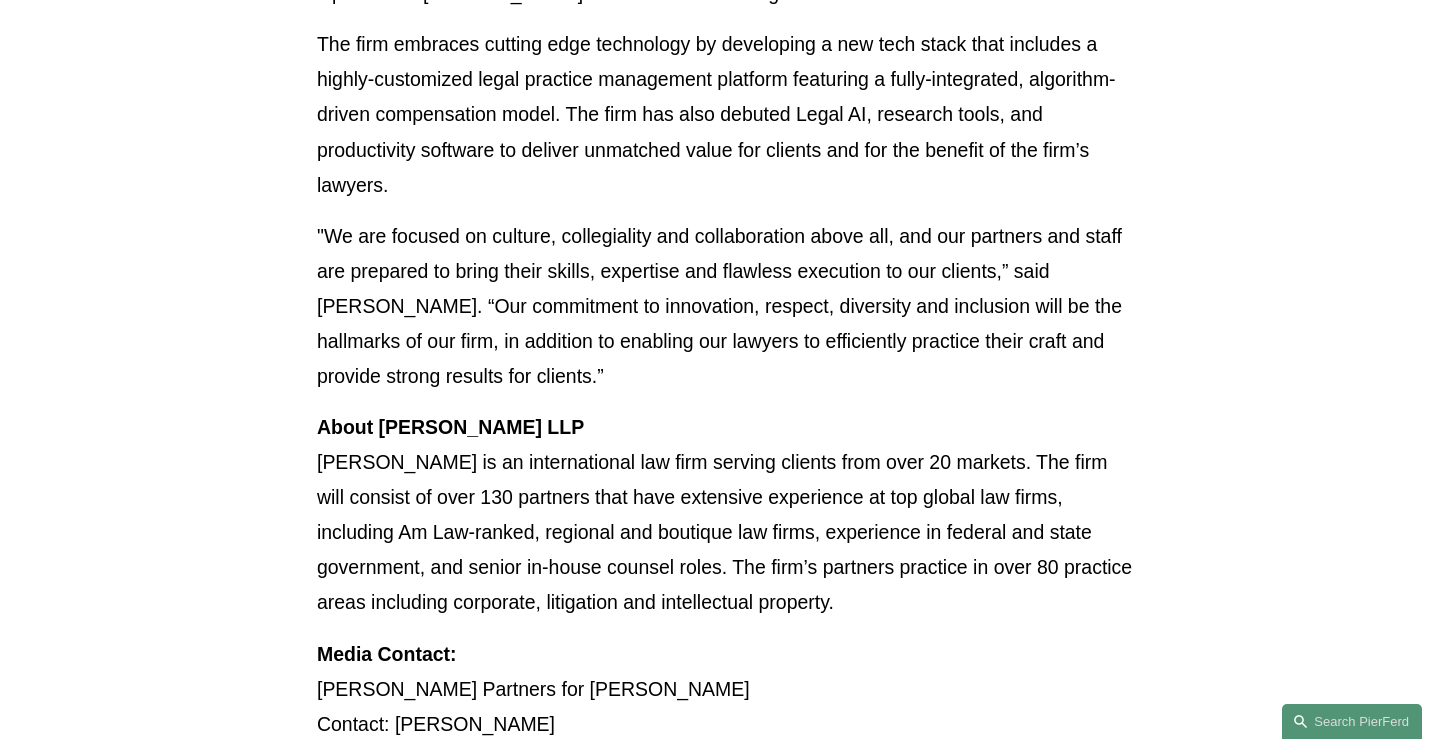 scroll, scrollTop: 1323, scrollLeft: 0, axis: vertical 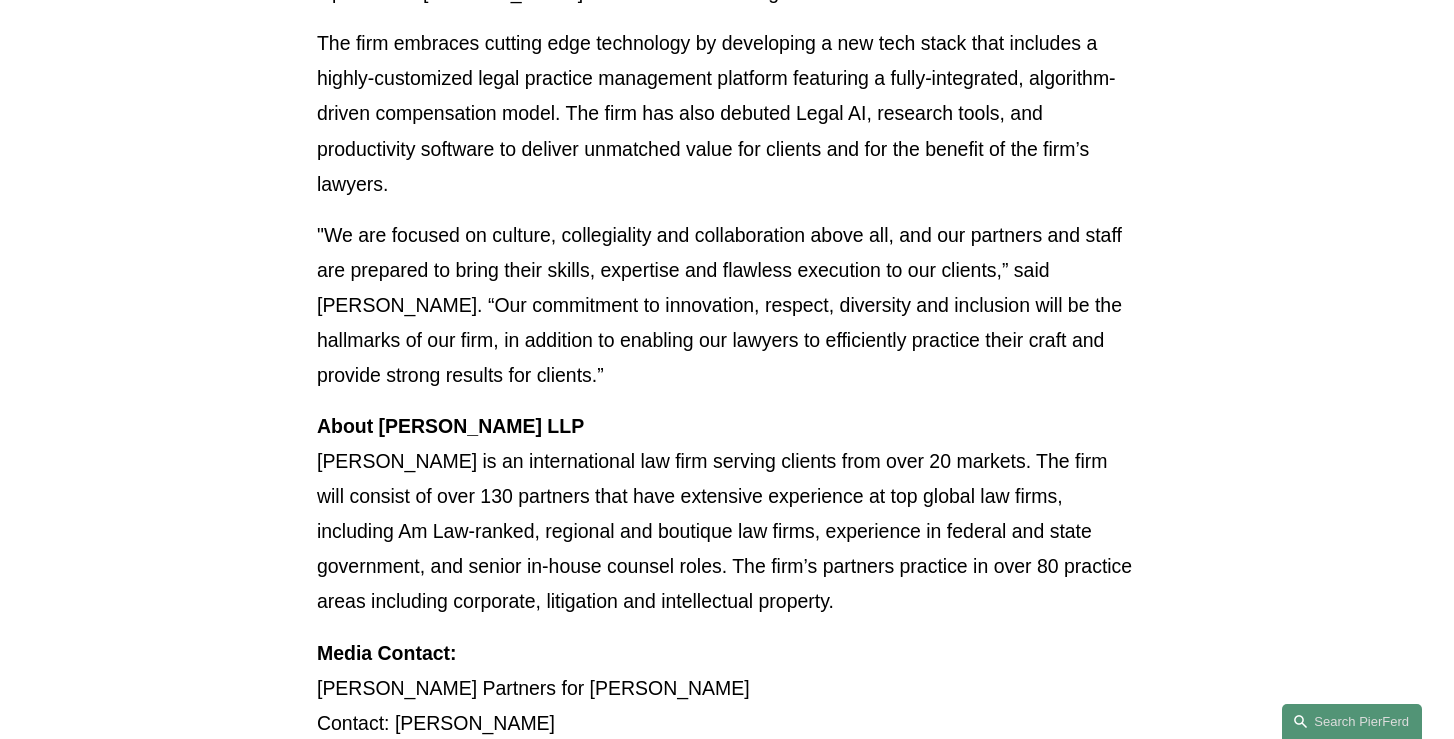 click on "About [PERSON_NAME] LLP" at bounding box center (450, 426) 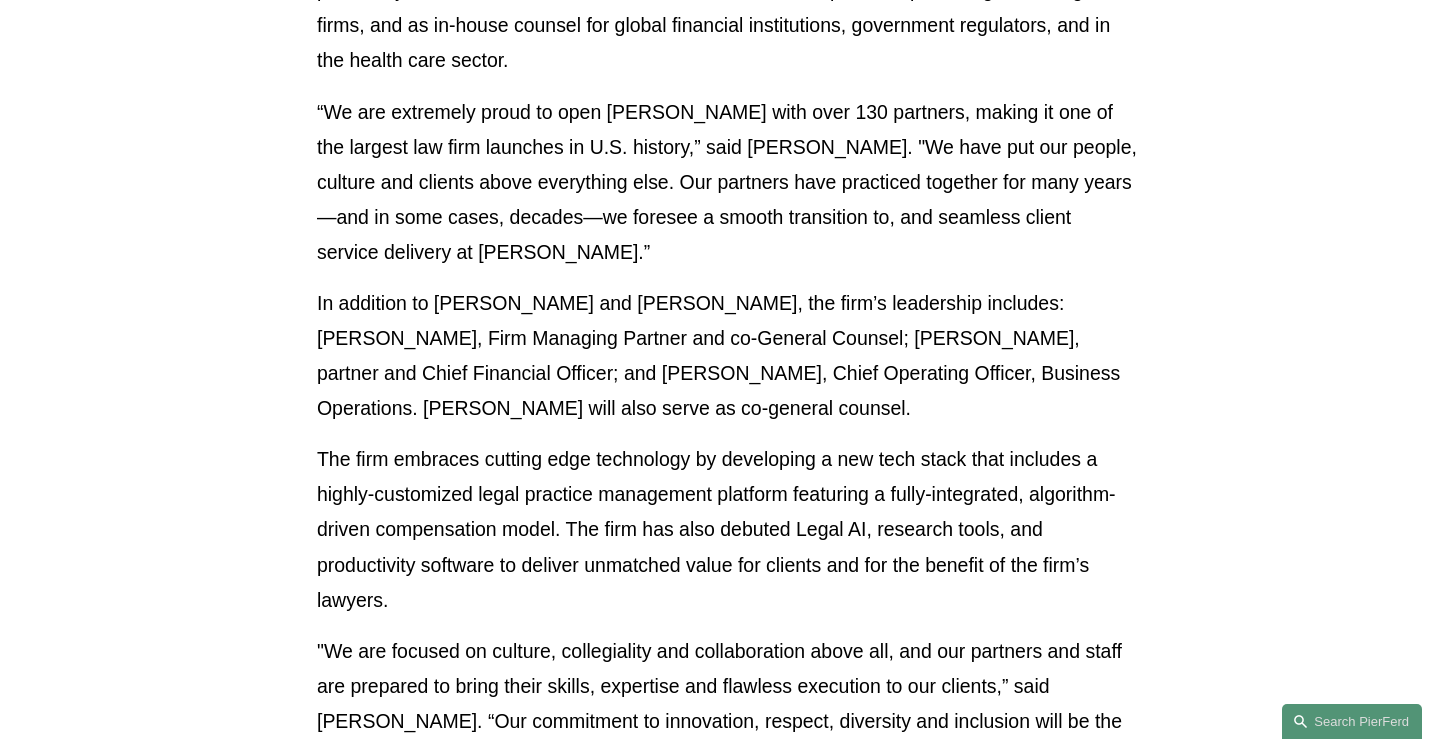 scroll, scrollTop: 894, scrollLeft: 0, axis: vertical 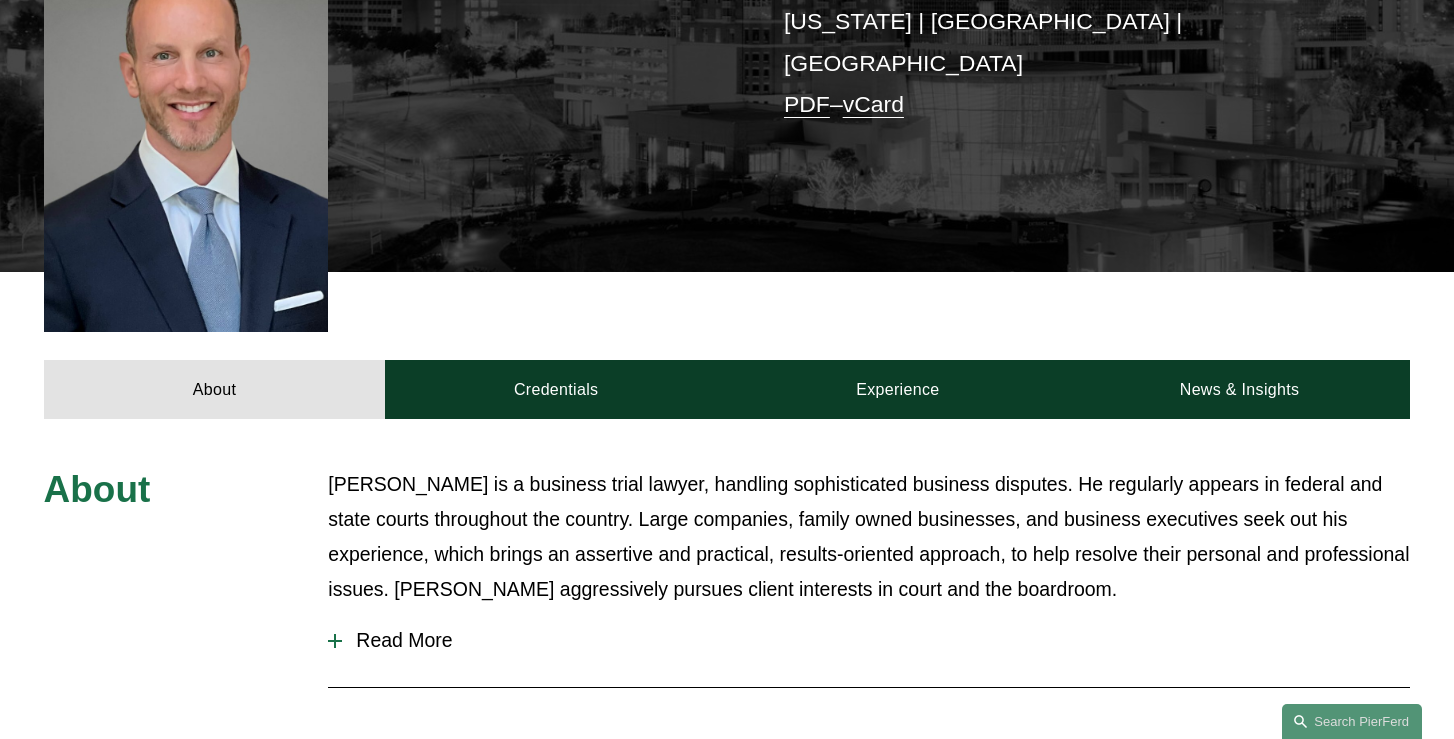 click on "Read More" at bounding box center [876, 640] 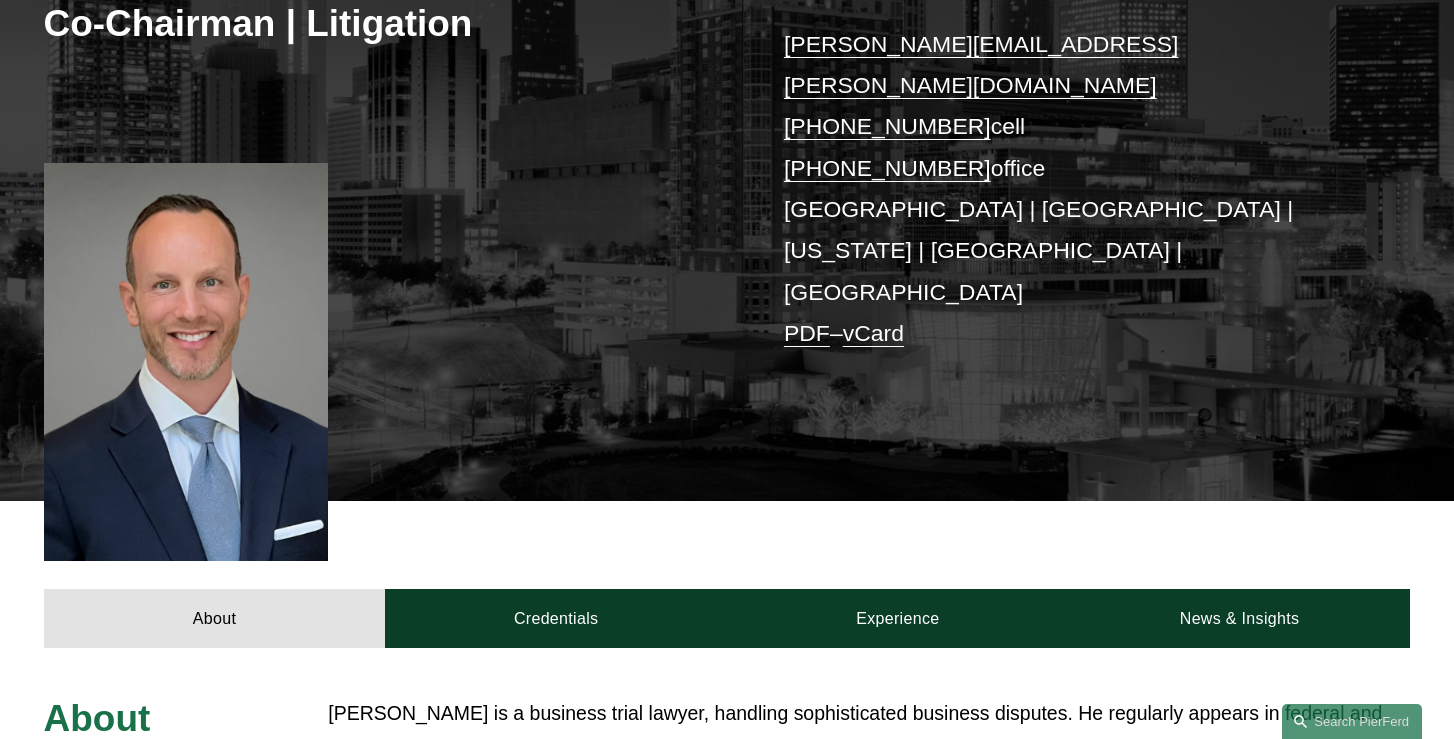 scroll, scrollTop: 395, scrollLeft: 0, axis: vertical 